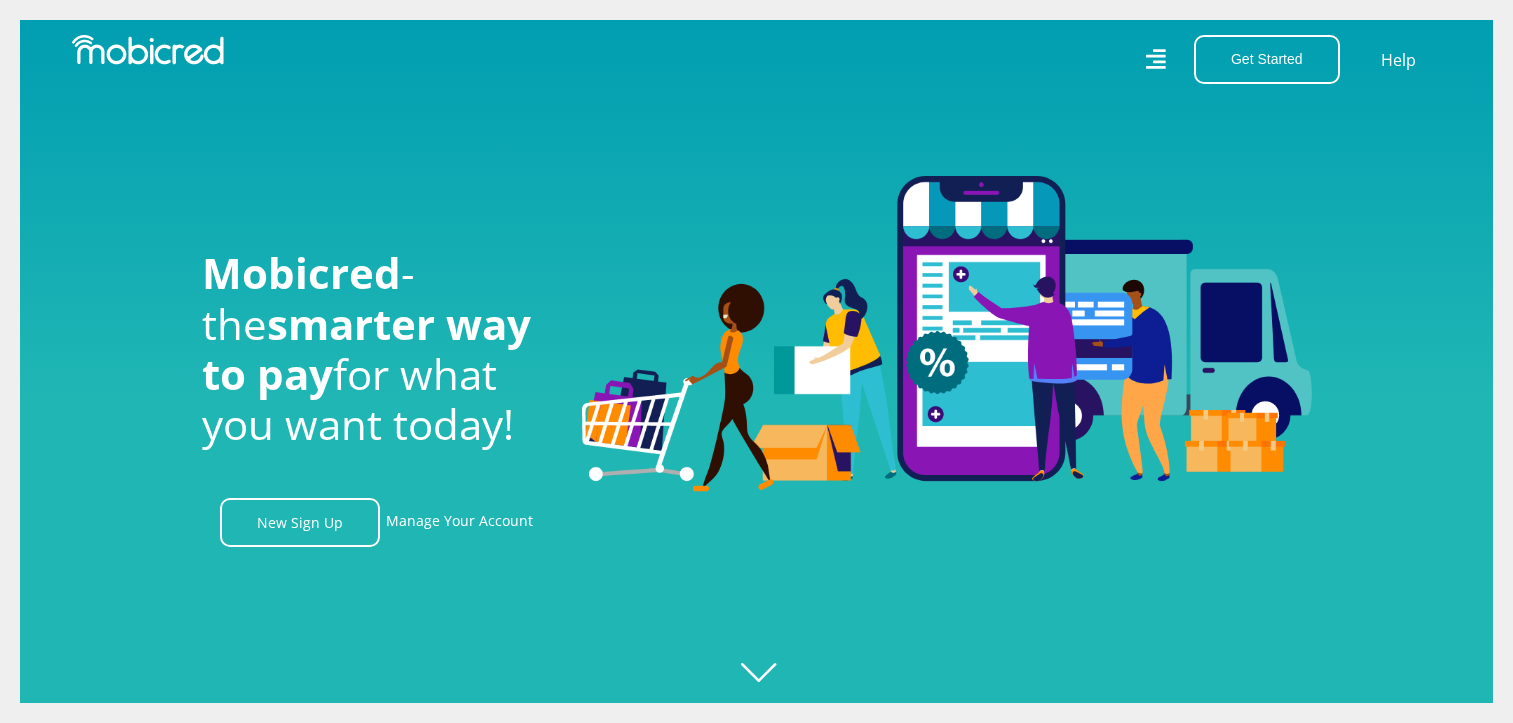 scroll, scrollTop: 0, scrollLeft: 0, axis: both 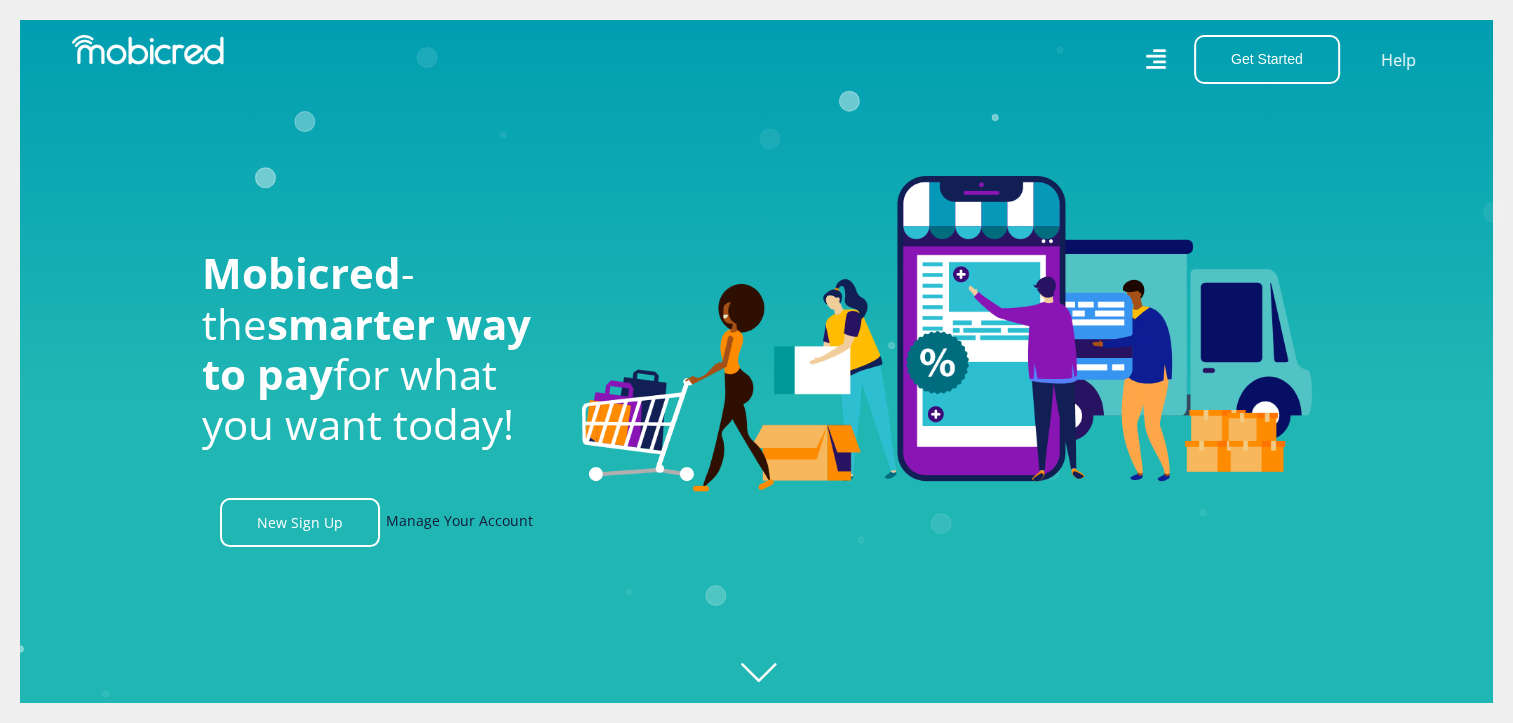 click on "Manage Your Account" at bounding box center [459, 522] 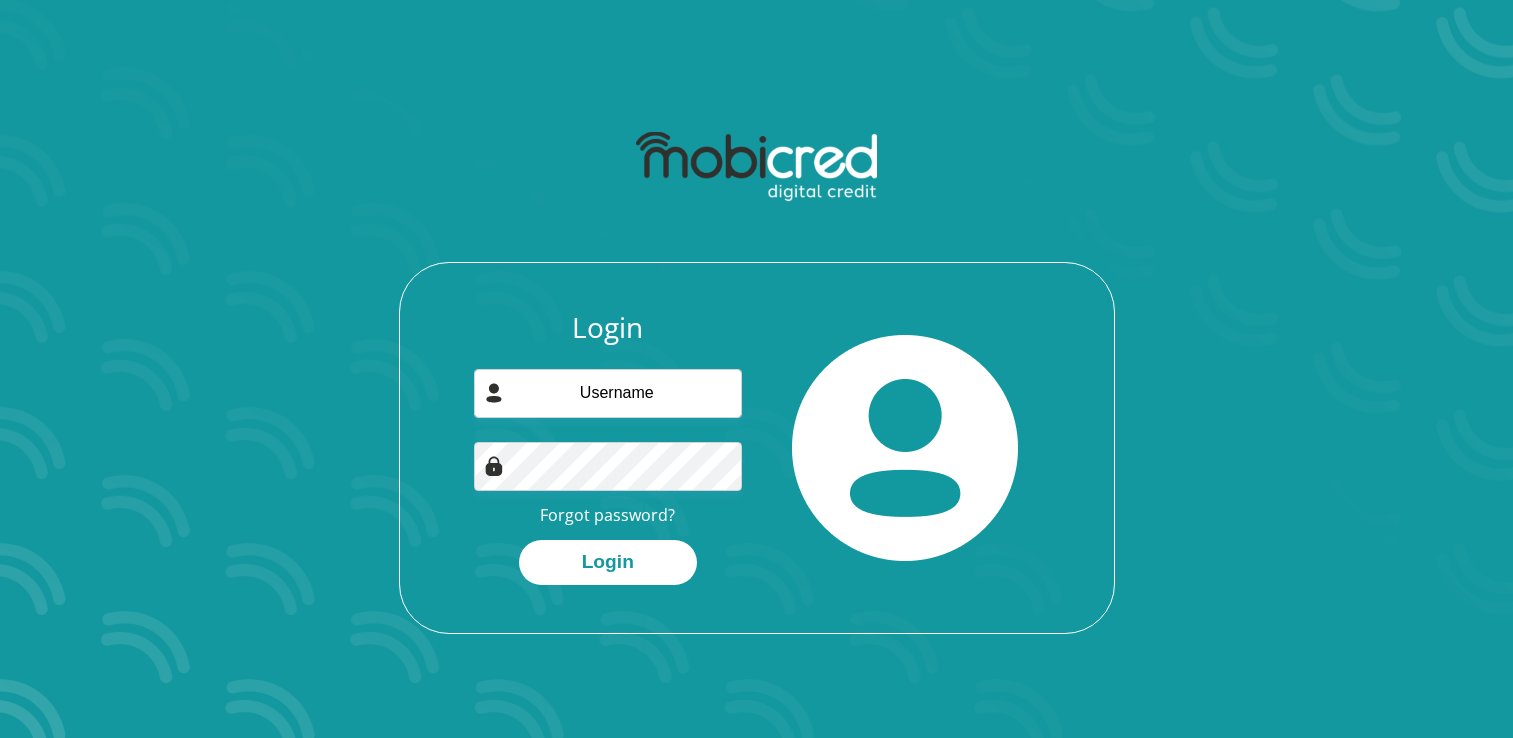 scroll, scrollTop: 0, scrollLeft: 0, axis: both 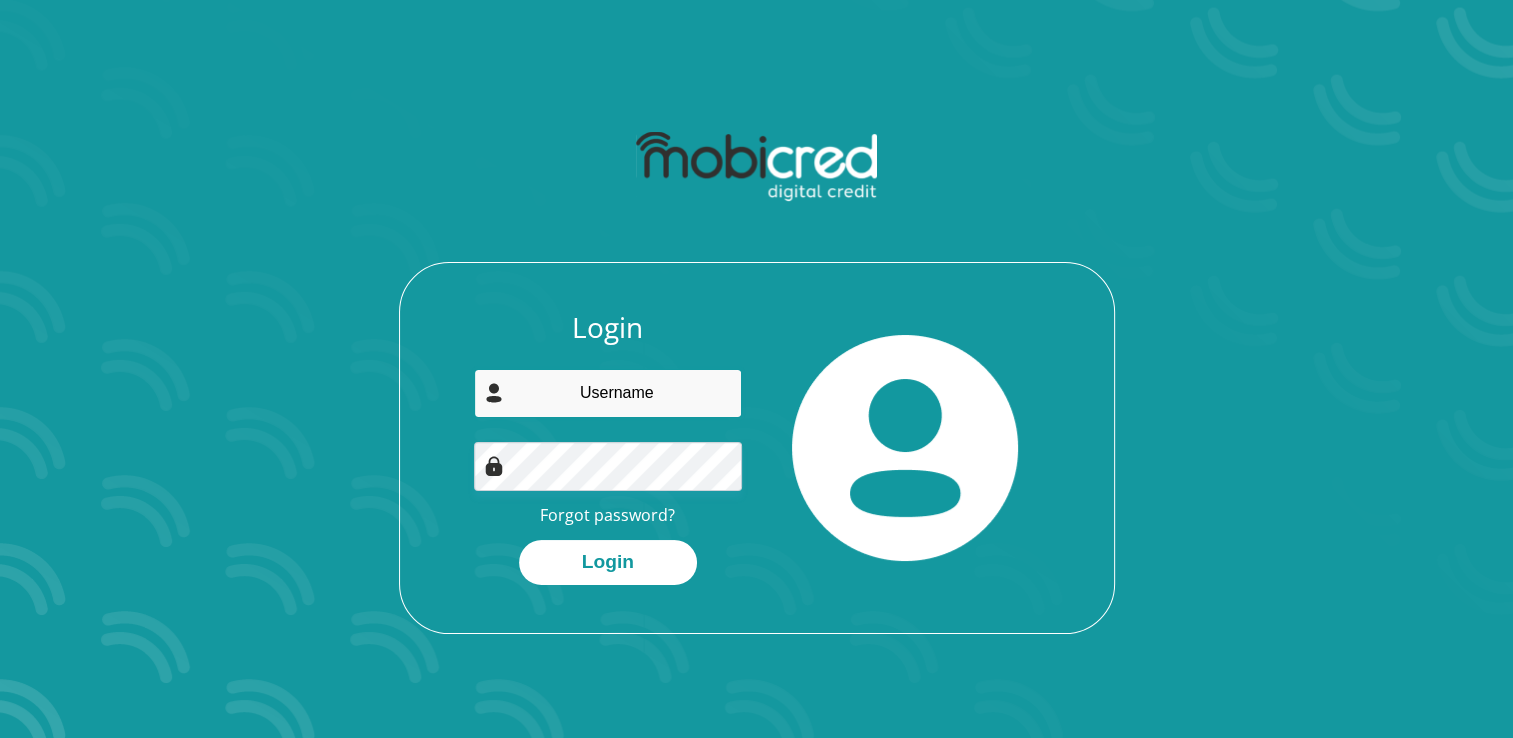 click at bounding box center (608, 393) 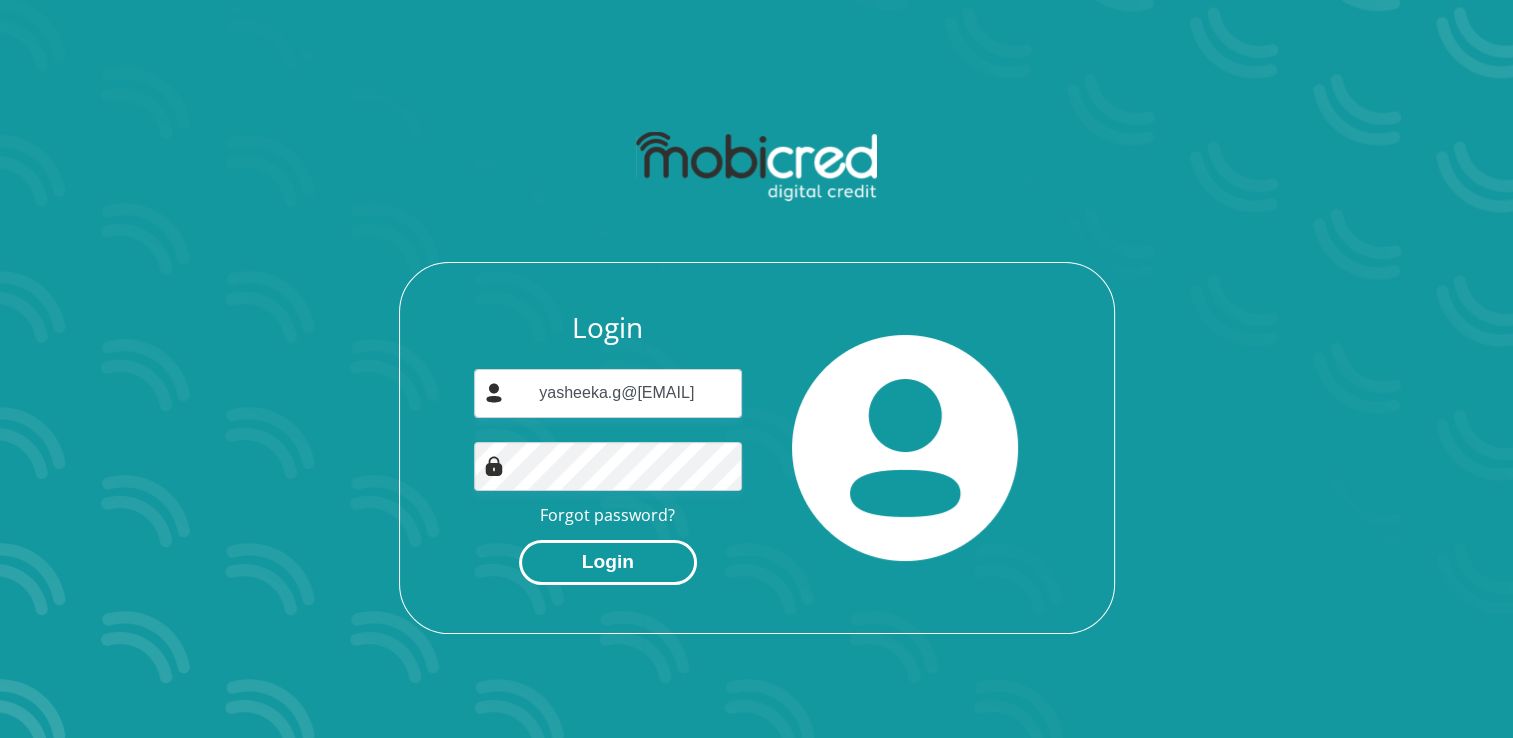 click on "Login" at bounding box center [608, 562] 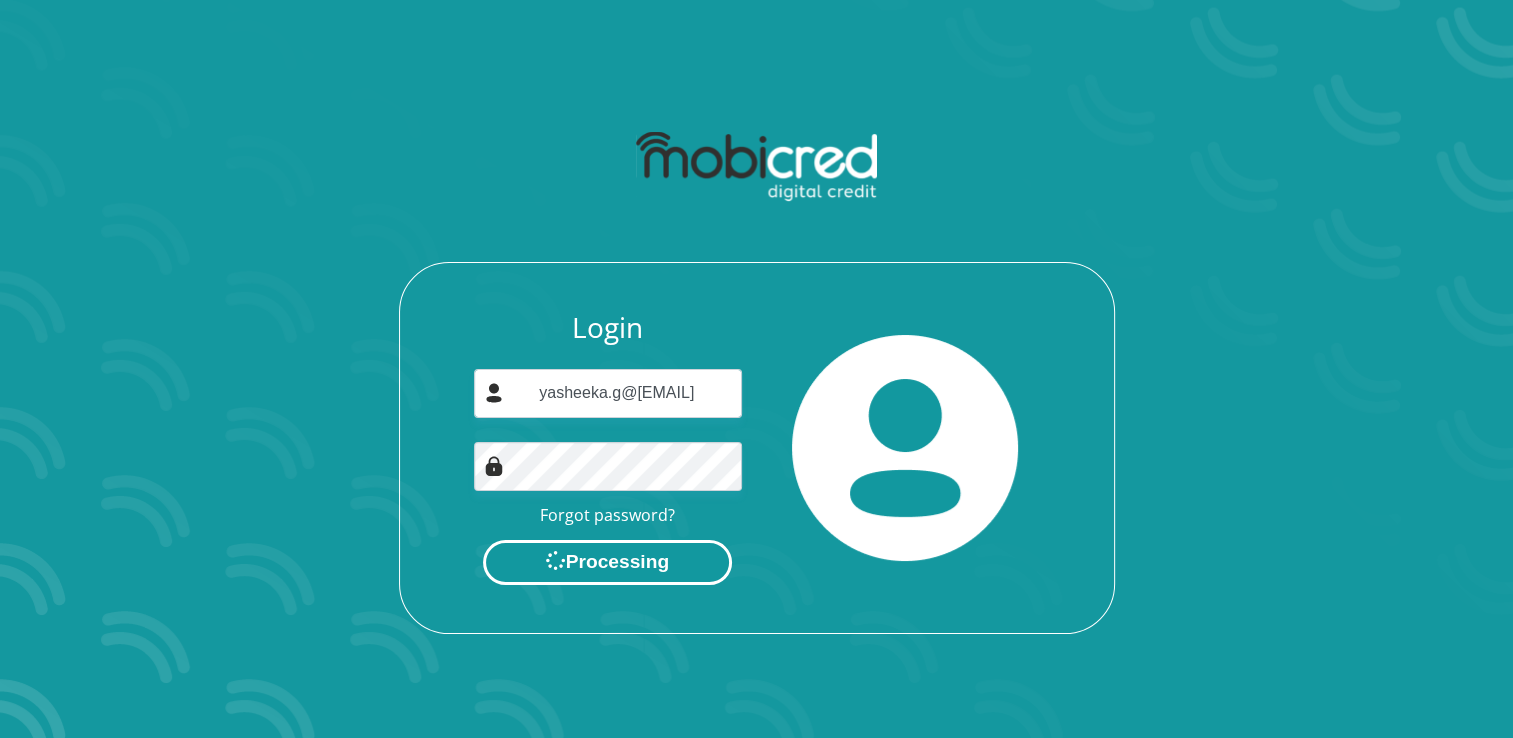 scroll, scrollTop: 0, scrollLeft: 0, axis: both 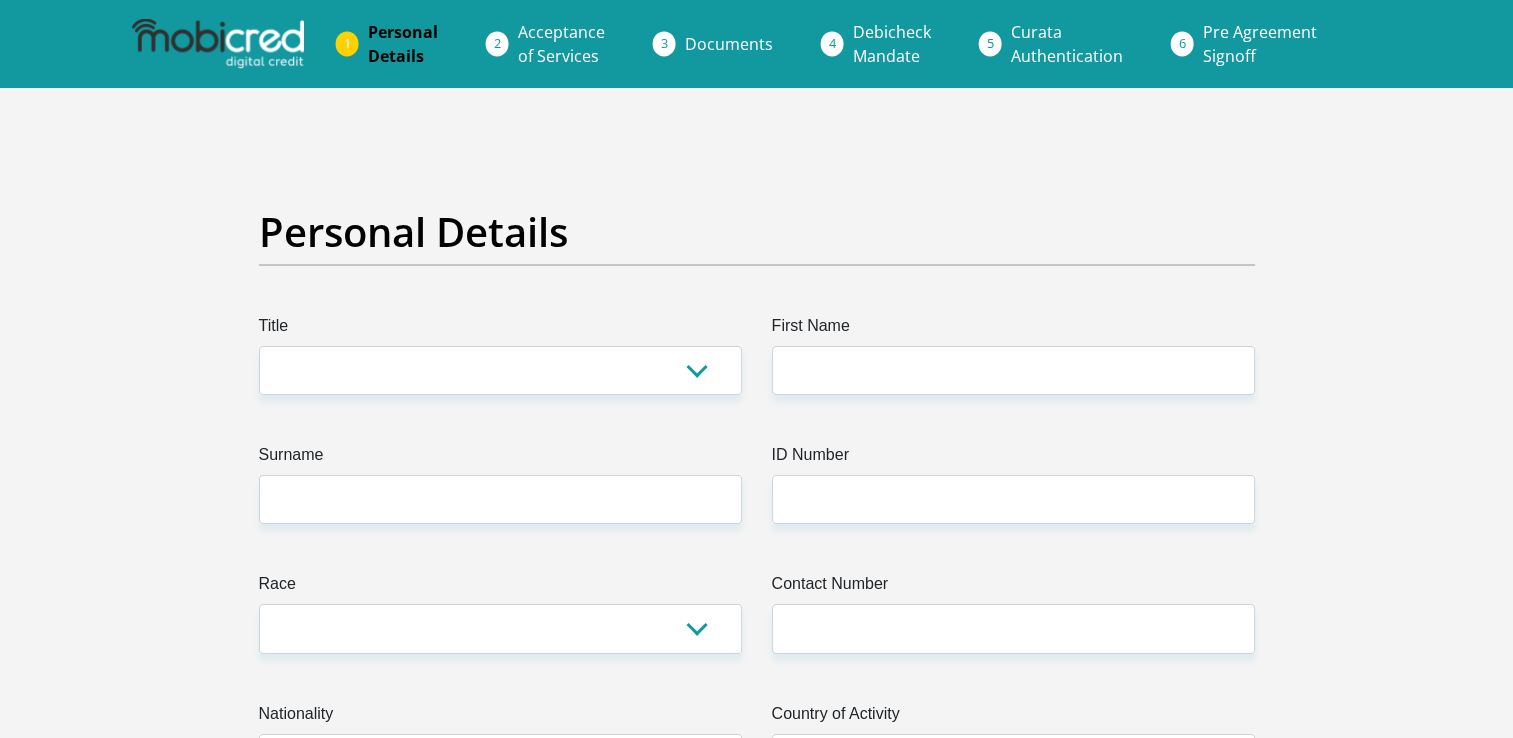 click on "Title
Mr
Ms
Mrs
Dr
Other
First Name
Surname
ID Number
Please input valid ID number
Race
Black
Coloured
Indian
White
Other
Contact Number
Please input valid contact number
Nationality
South Africa
Afghanistan
Aland Islands
Albania  Algeria  Andorra" at bounding box center [757, 3567] 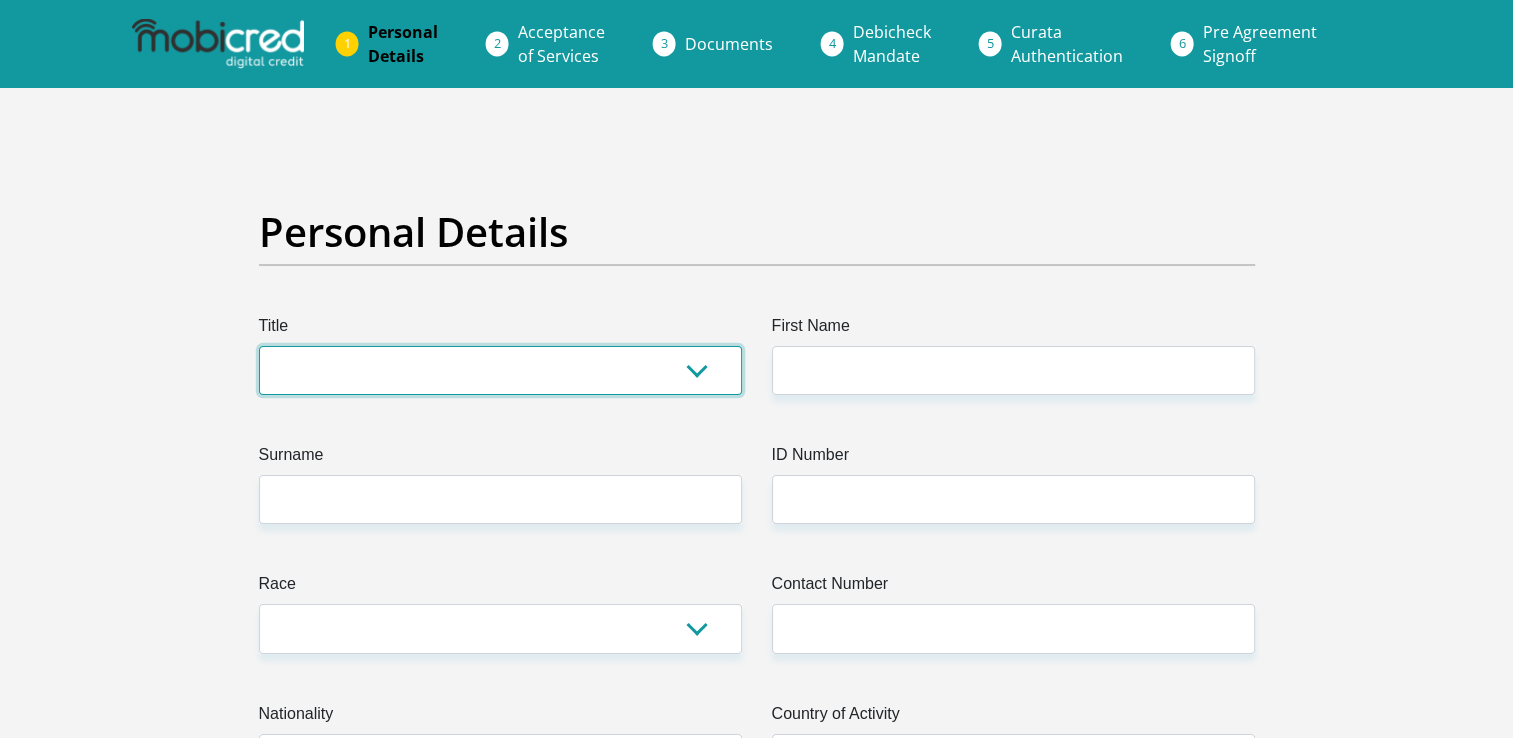 click on "Mr
Ms
Mrs
Dr
Other" at bounding box center [500, 370] 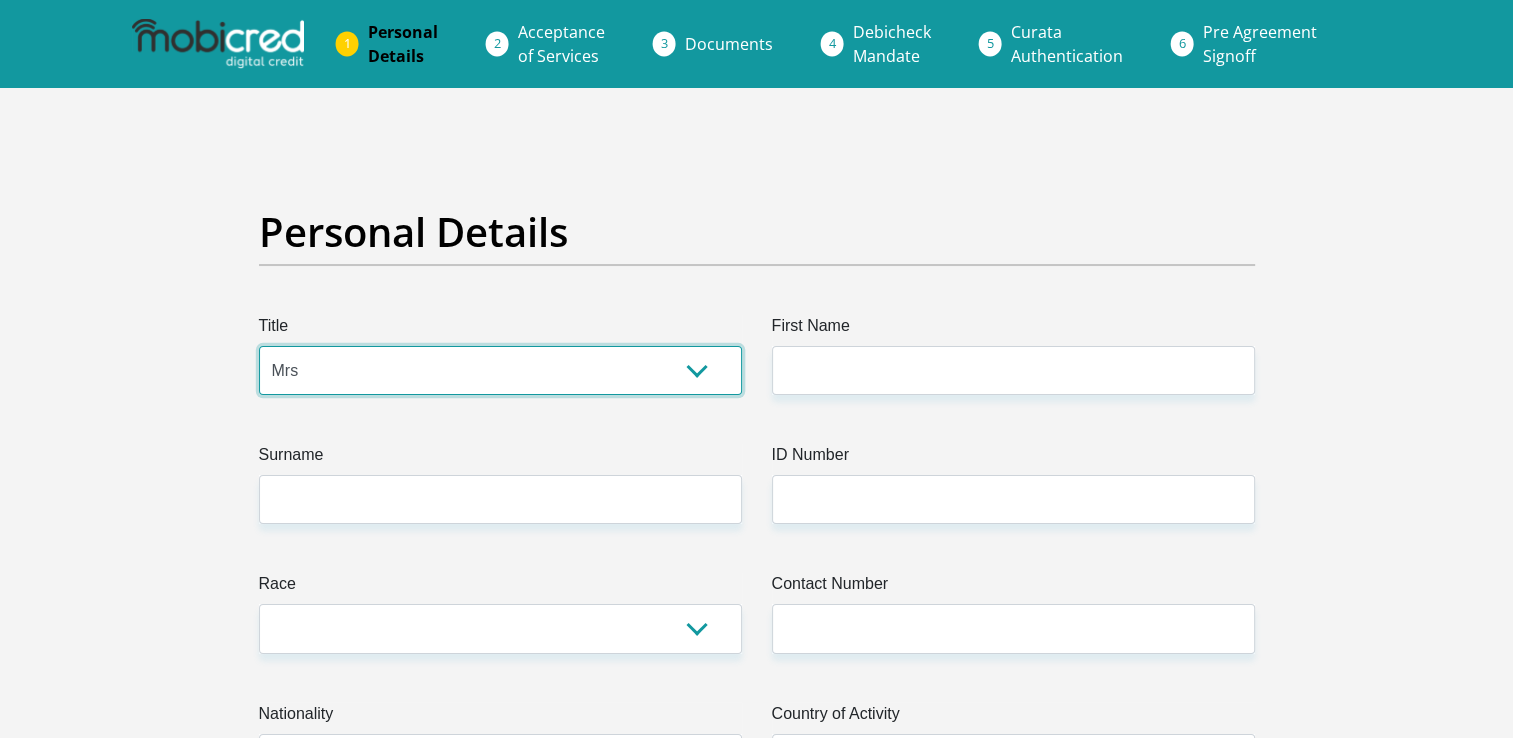 click on "Mr
Ms
Mrs
Dr
Other" at bounding box center [500, 370] 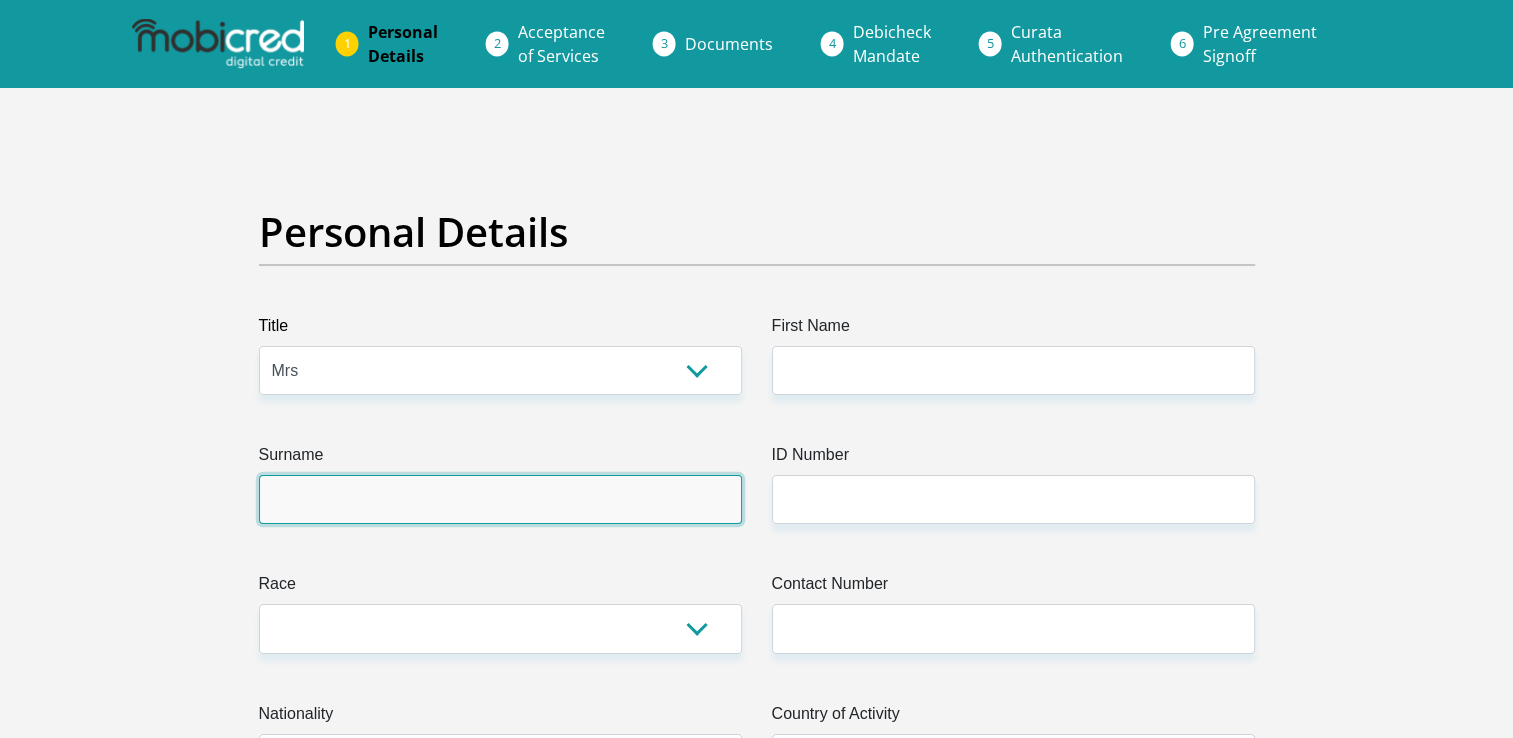click on "Surname" at bounding box center (500, 499) 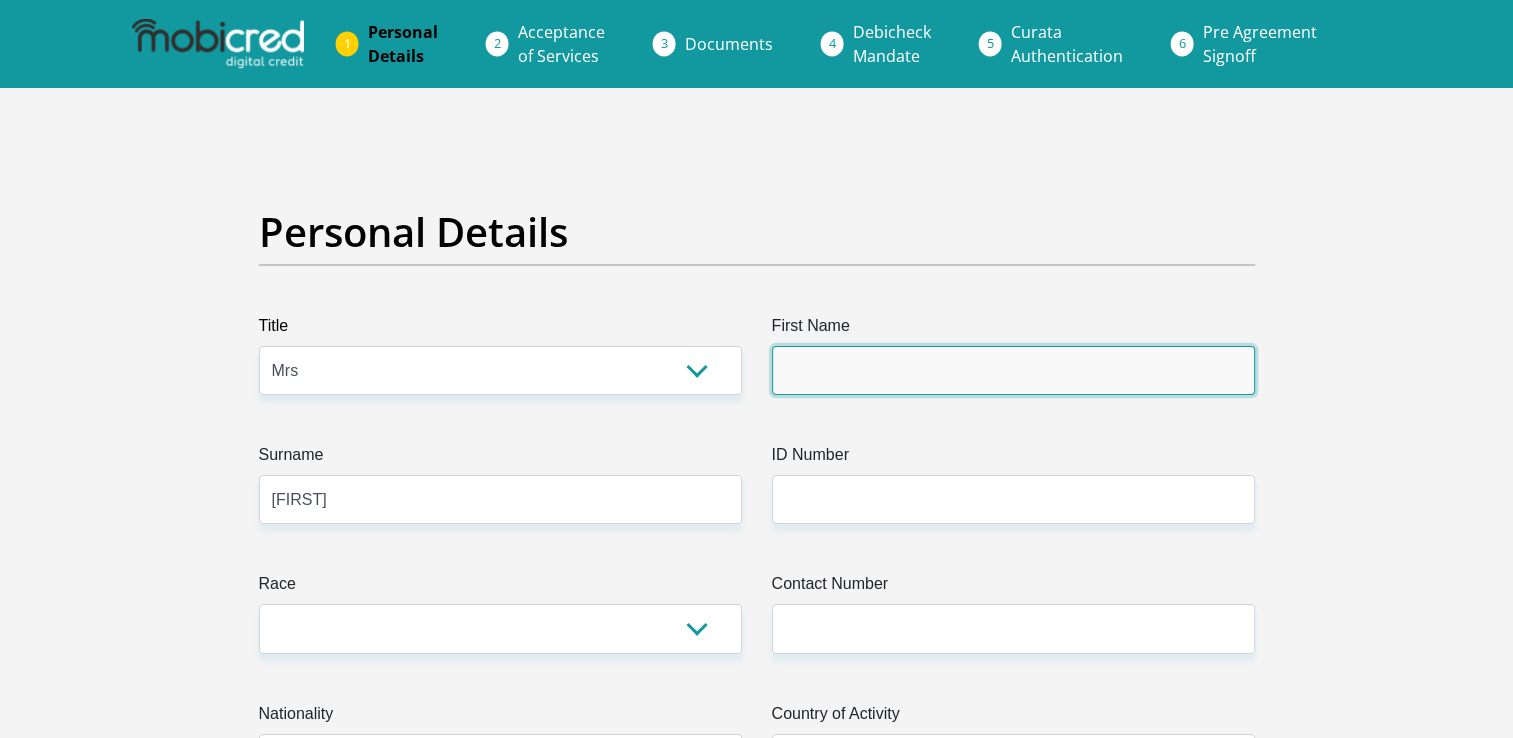 type on "Yasheeka" 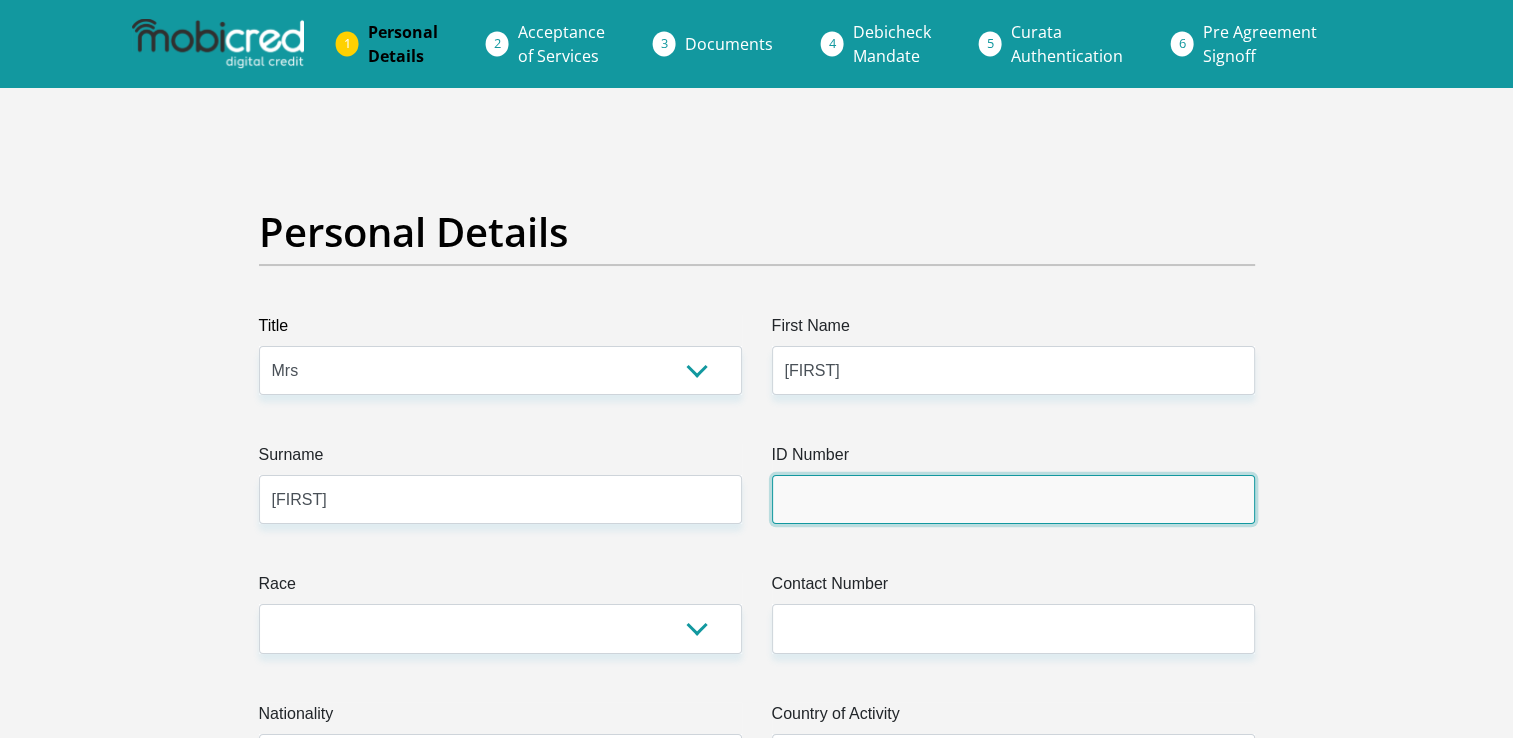 type on "8704180091083" 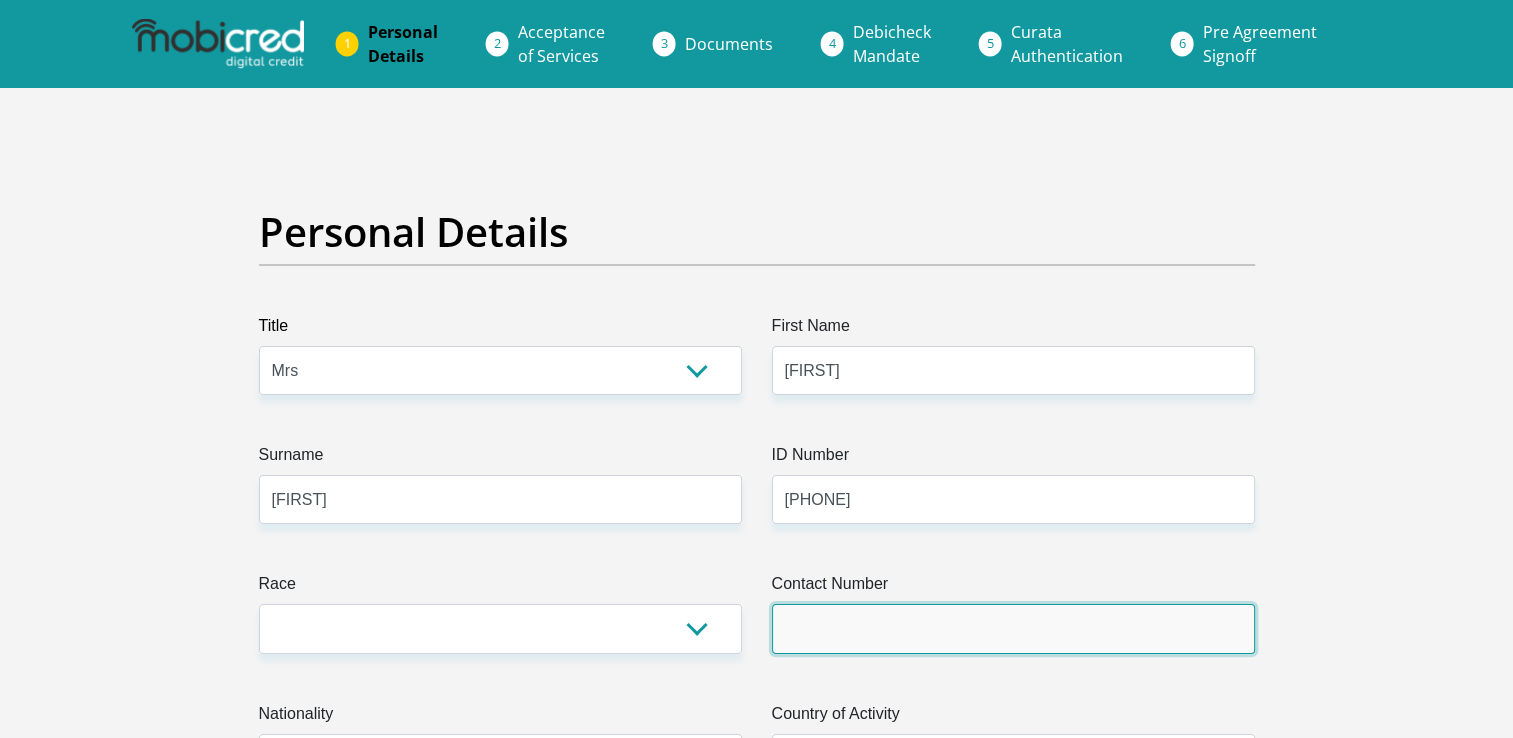 type on "0718711800" 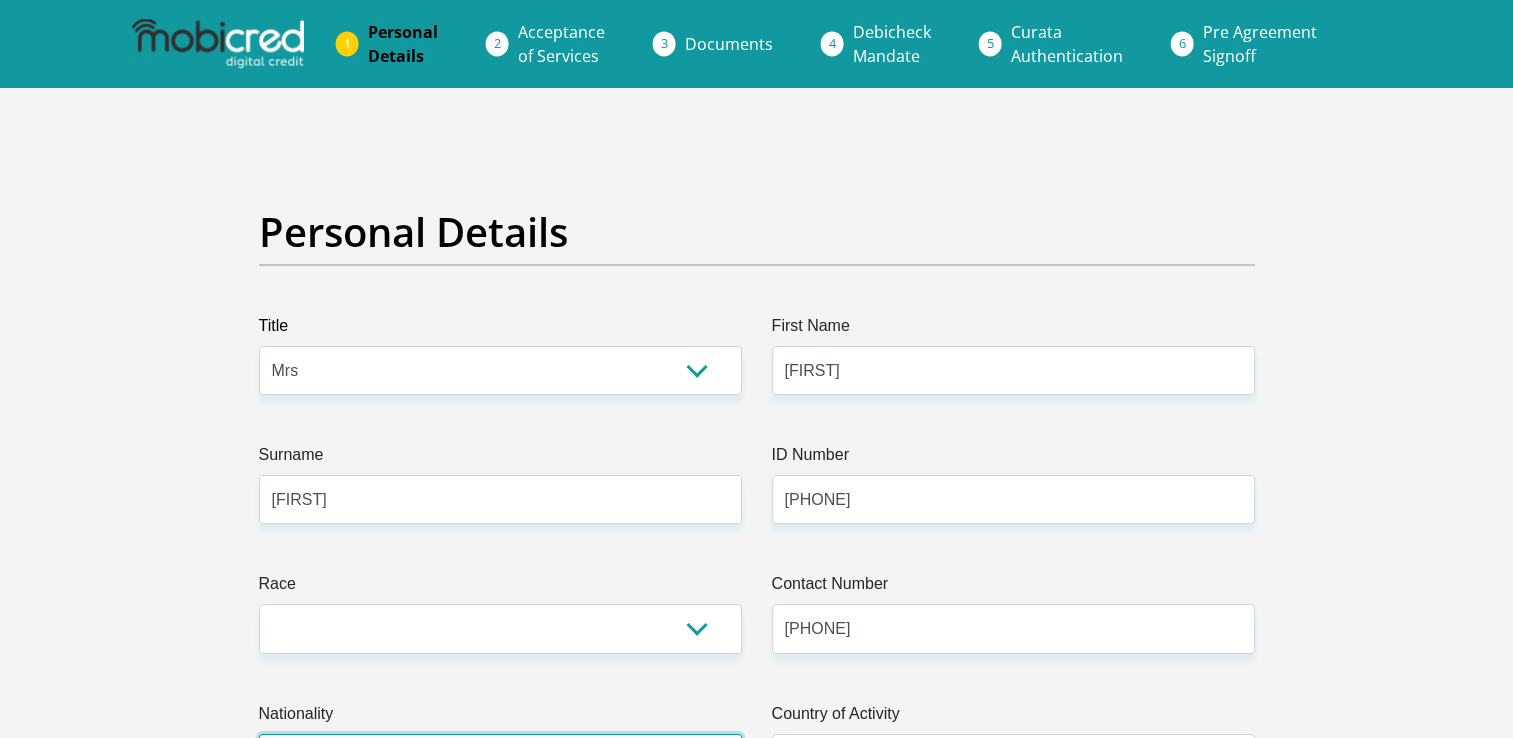 select on "ZAF" 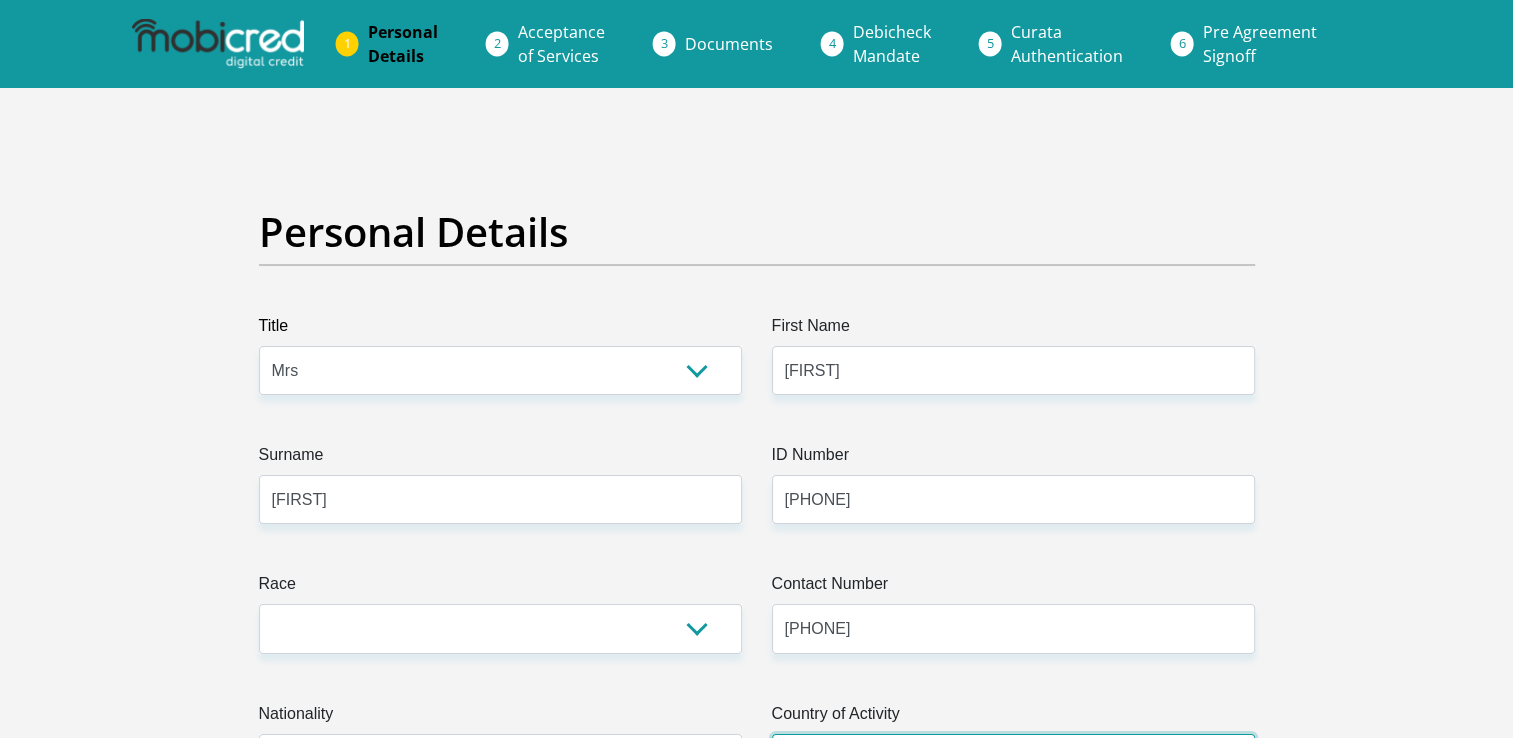 select on "ZAF" 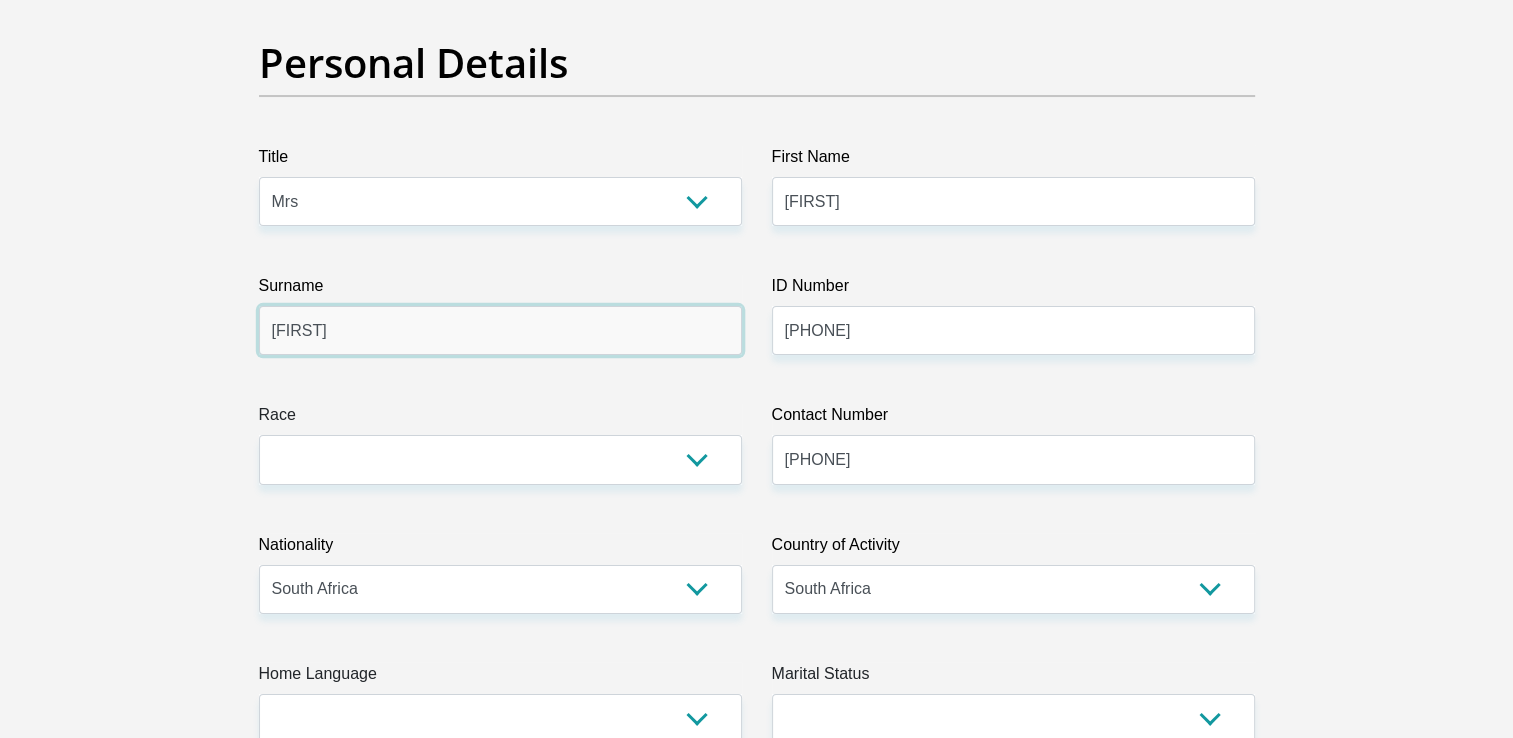 scroll, scrollTop: 200, scrollLeft: 0, axis: vertical 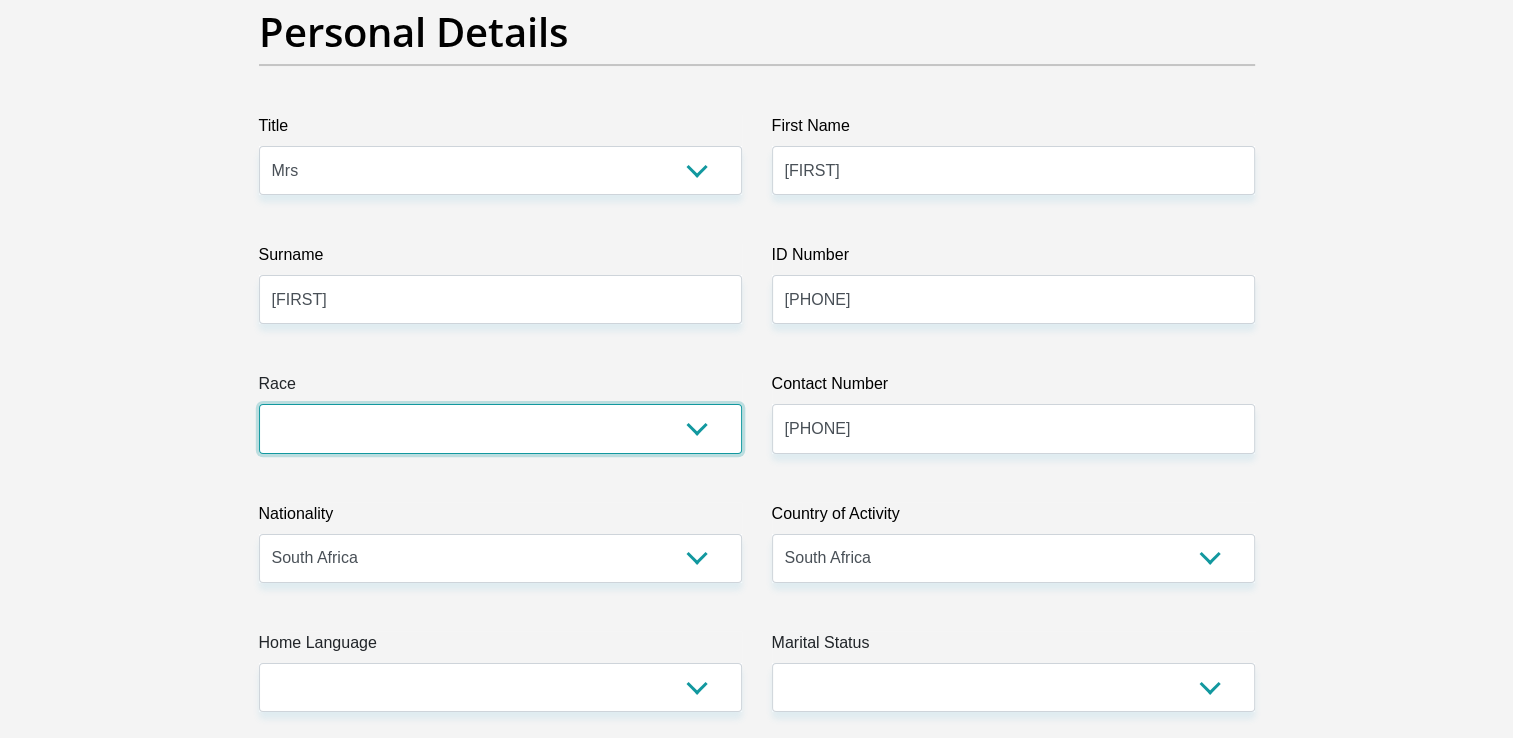 click on "Black
Coloured
Indian
White
Other" at bounding box center (500, 428) 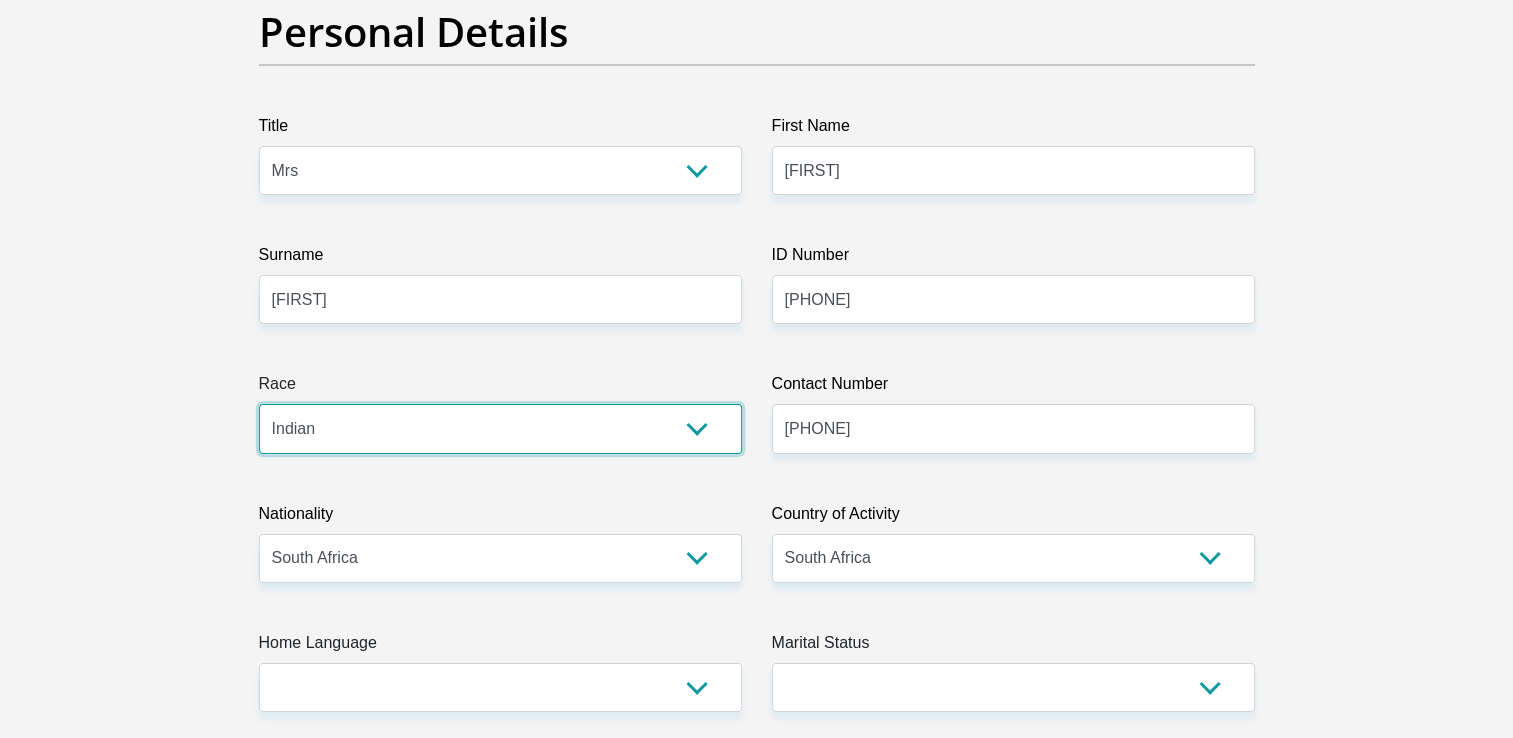 click on "Black
Coloured
Indian
White
Other" at bounding box center (500, 428) 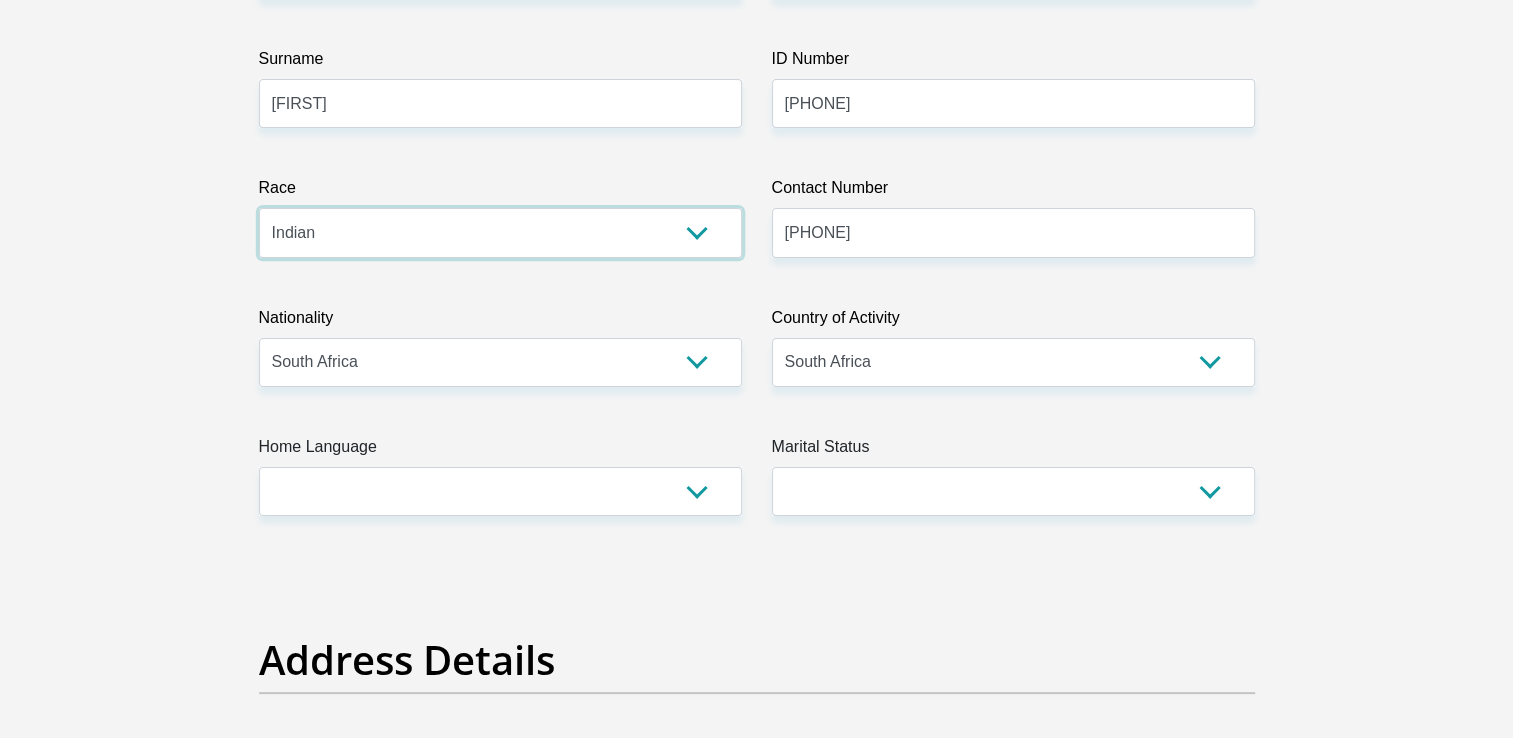 scroll, scrollTop: 400, scrollLeft: 0, axis: vertical 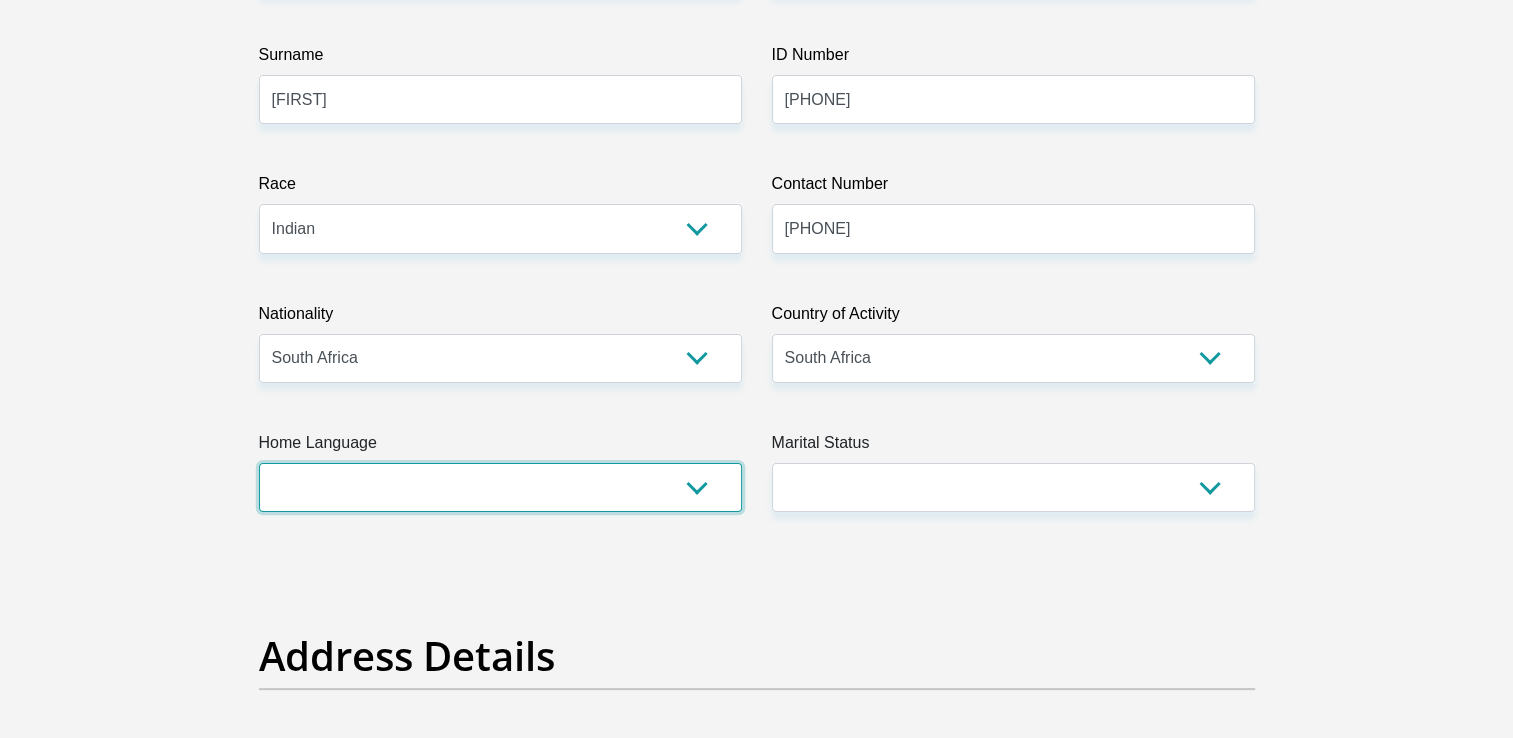 click on "Afrikaans
English
Sepedi
South Ndebele
Southern Sotho
Swati
Tsonga
Tswana
Venda
Xhosa
Zulu
Other" at bounding box center (500, 487) 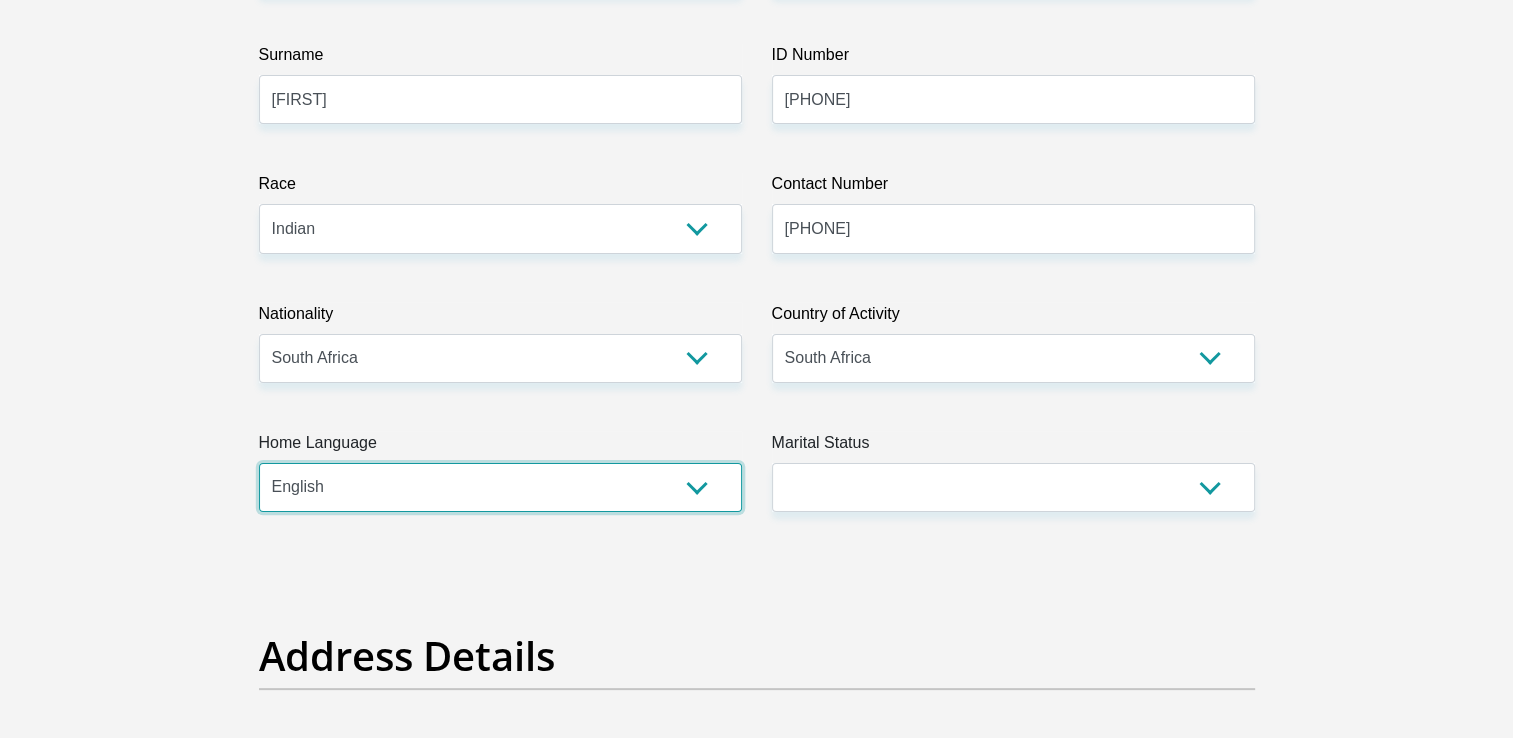 click on "Afrikaans
English
Sepedi
South Ndebele
Southern Sotho
Swati
Tsonga
Tswana
Venda
Xhosa
Zulu
Other" at bounding box center (500, 487) 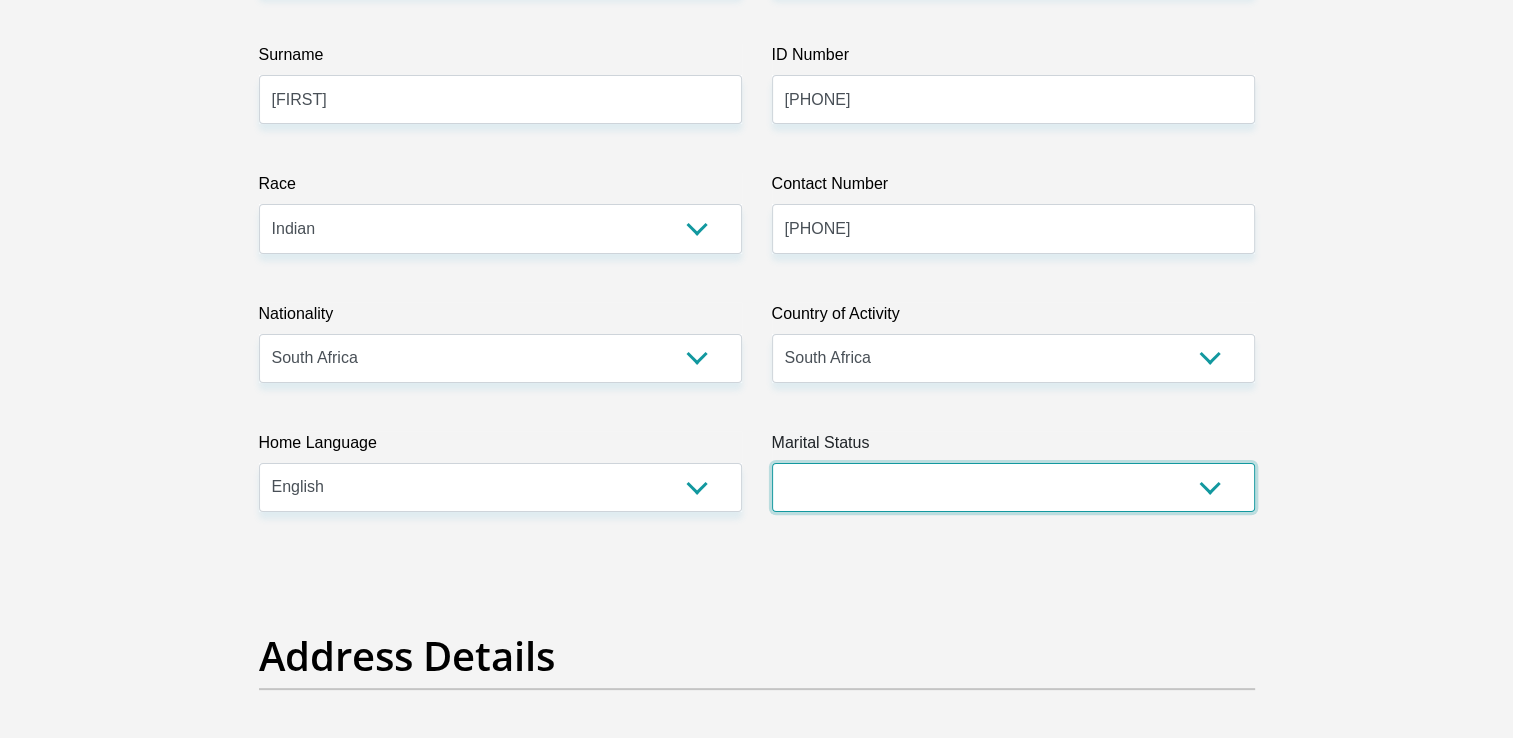 click on "Married ANC
Single
Divorced
Widowed
Married COP or Customary Law" at bounding box center [1013, 487] 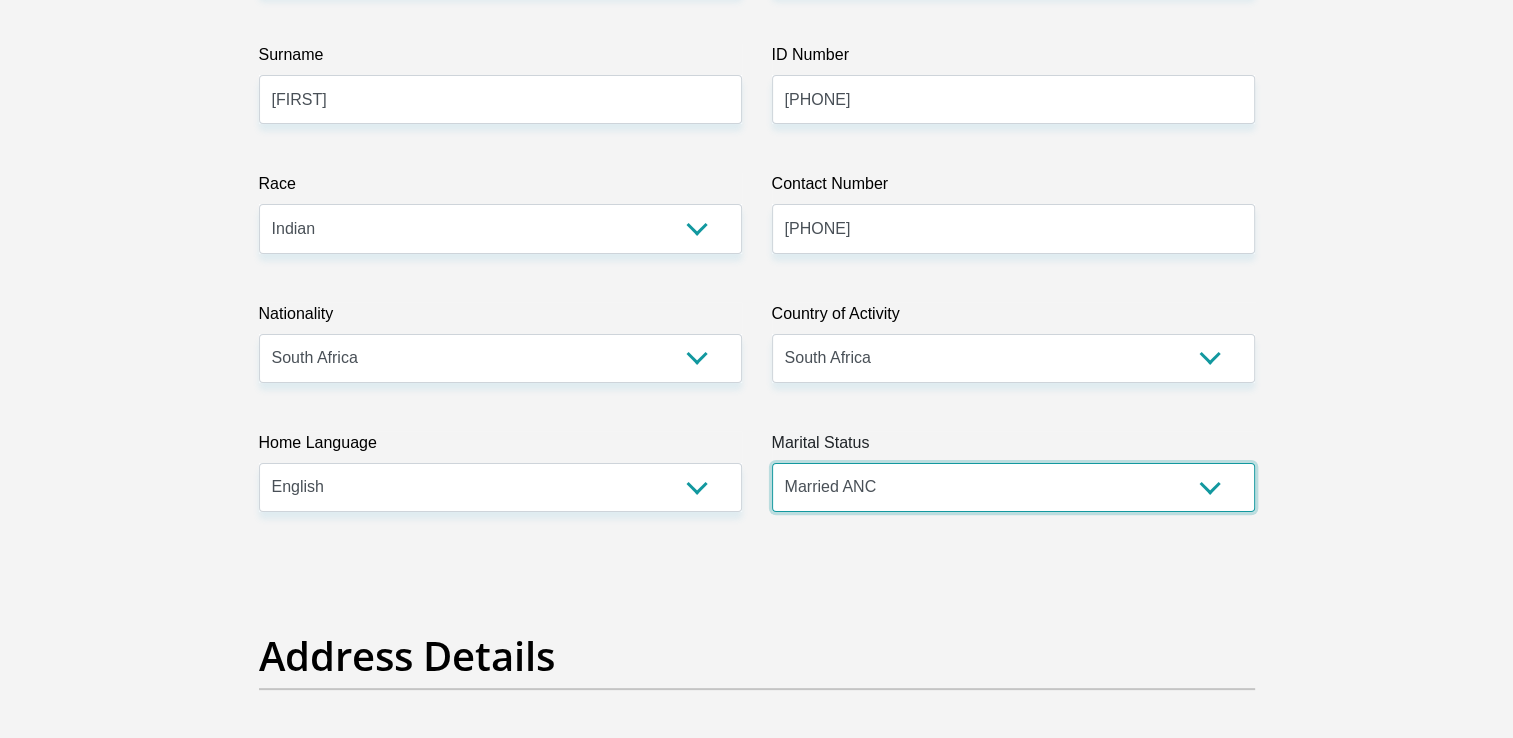 click on "Married ANC
Single
Divorced
Widowed
Married COP or Customary Law" at bounding box center [1013, 487] 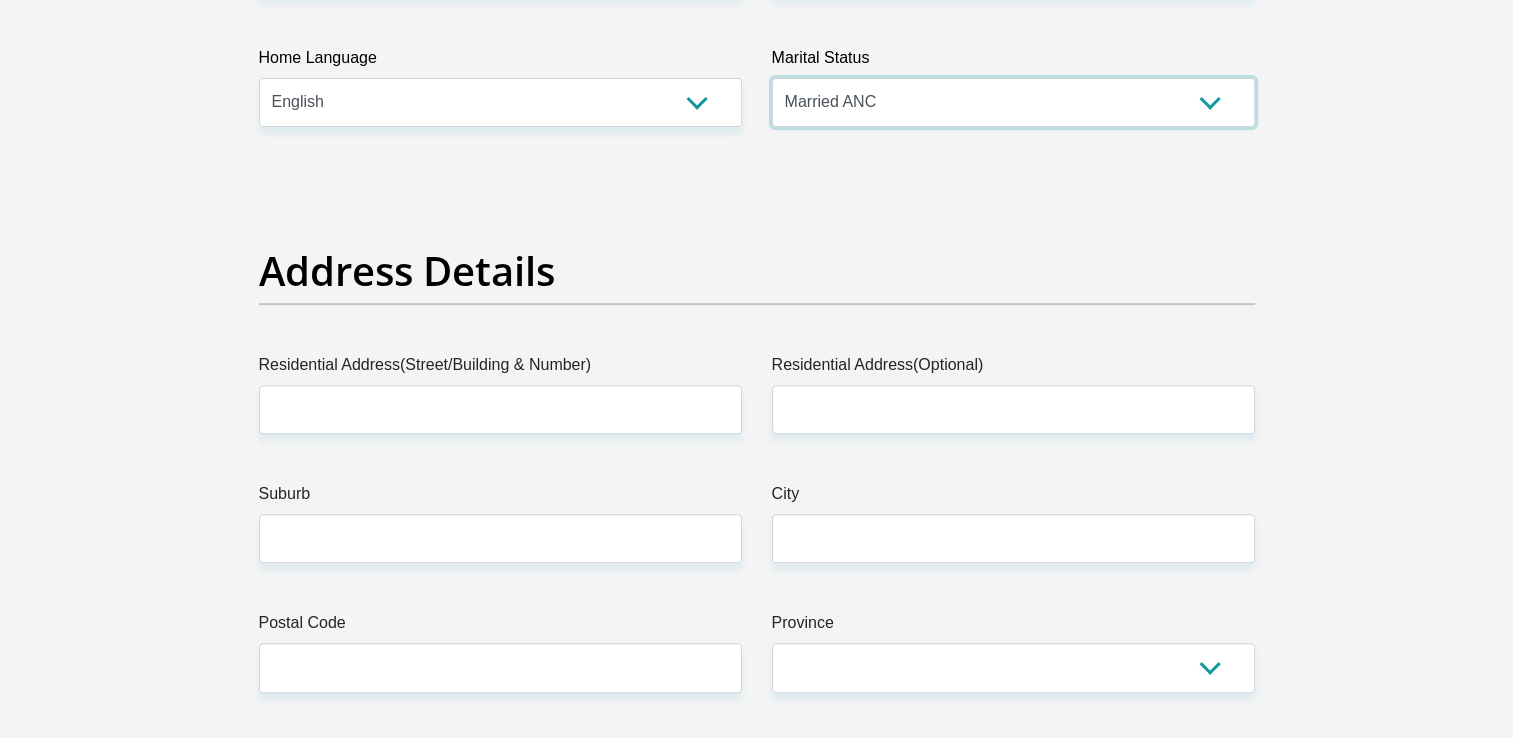 scroll, scrollTop: 800, scrollLeft: 0, axis: vertical 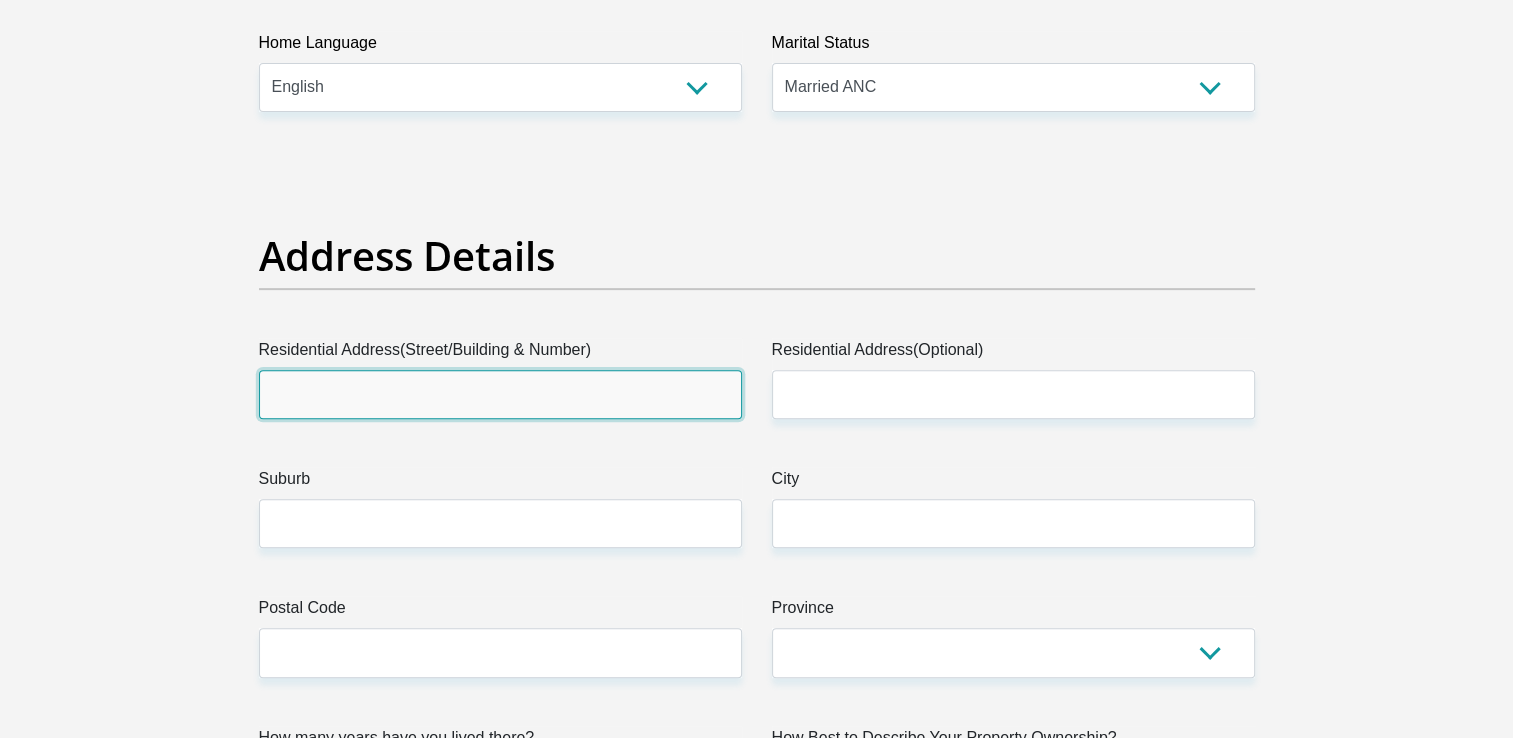 click on "Residential Address(Street/Building & Number)" at bounding box center (500, 394) 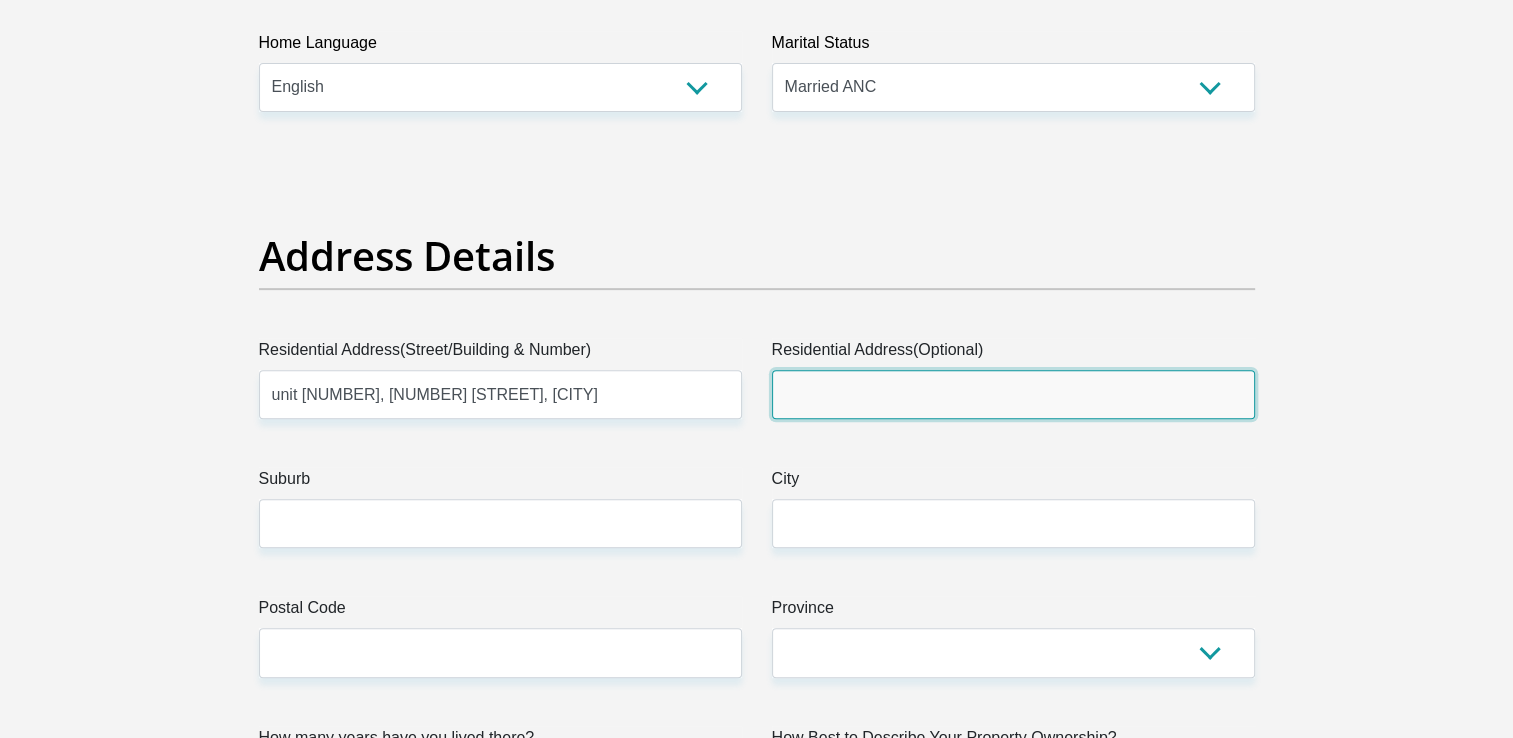 type on "Phoenix" 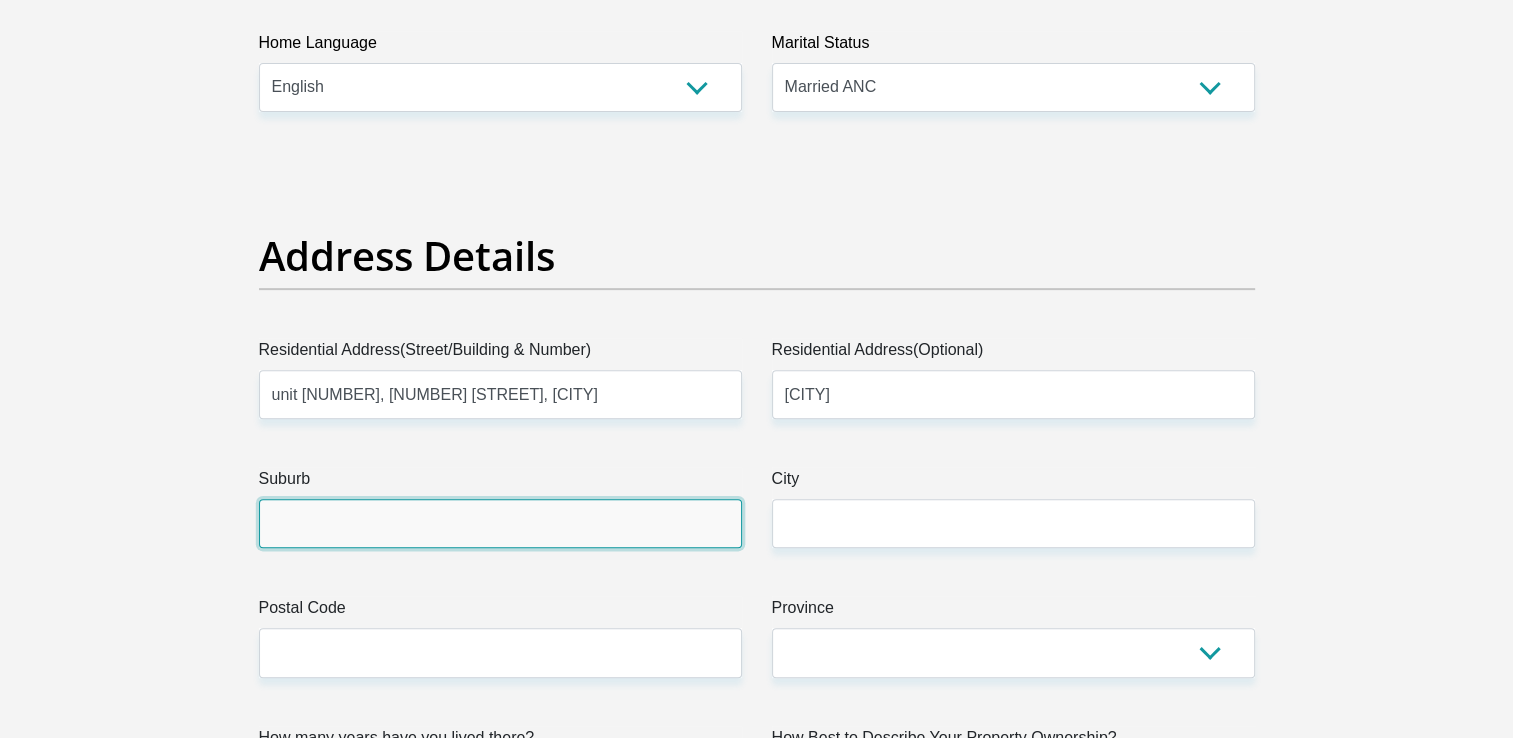 type on "Brookdale" 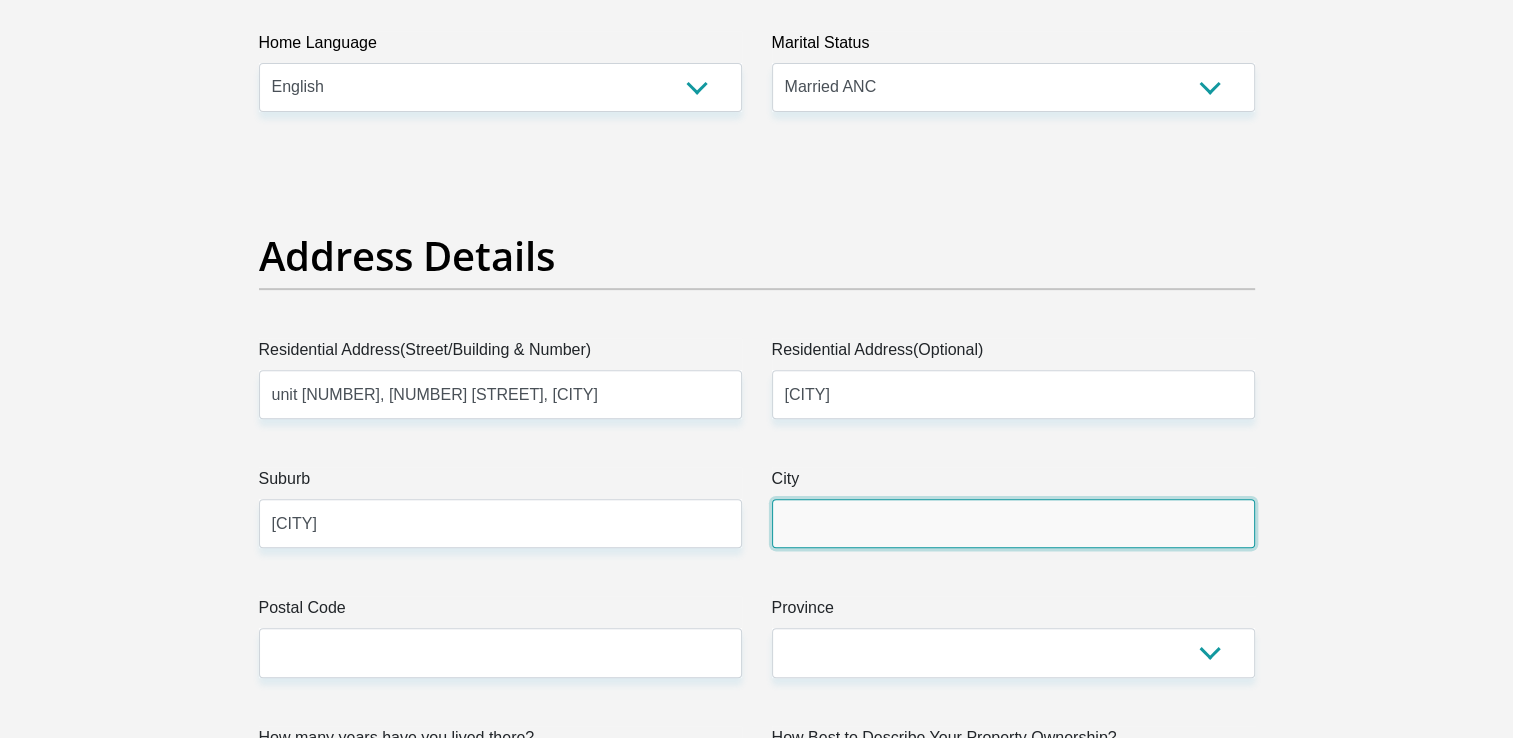 type on "Durban" 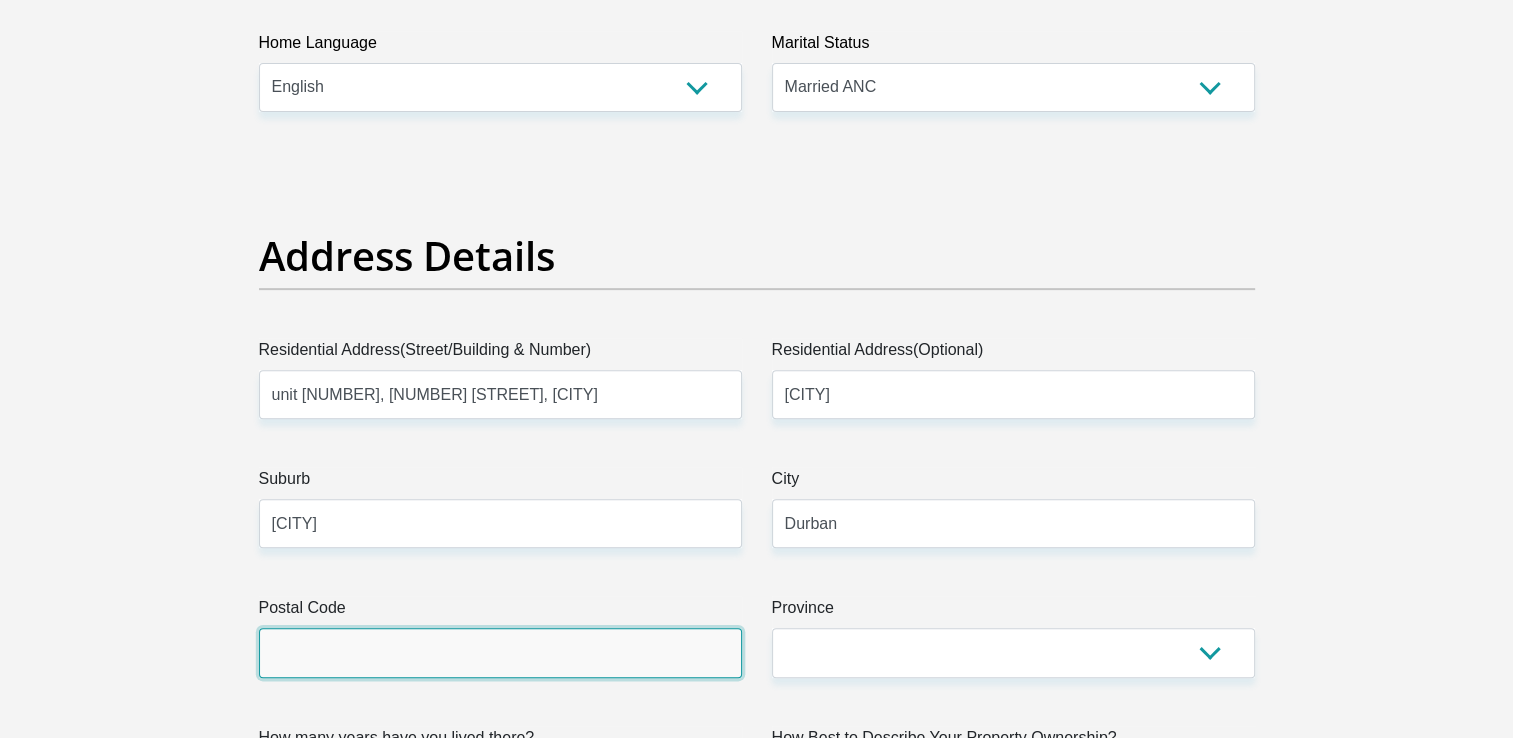 type on "4068" 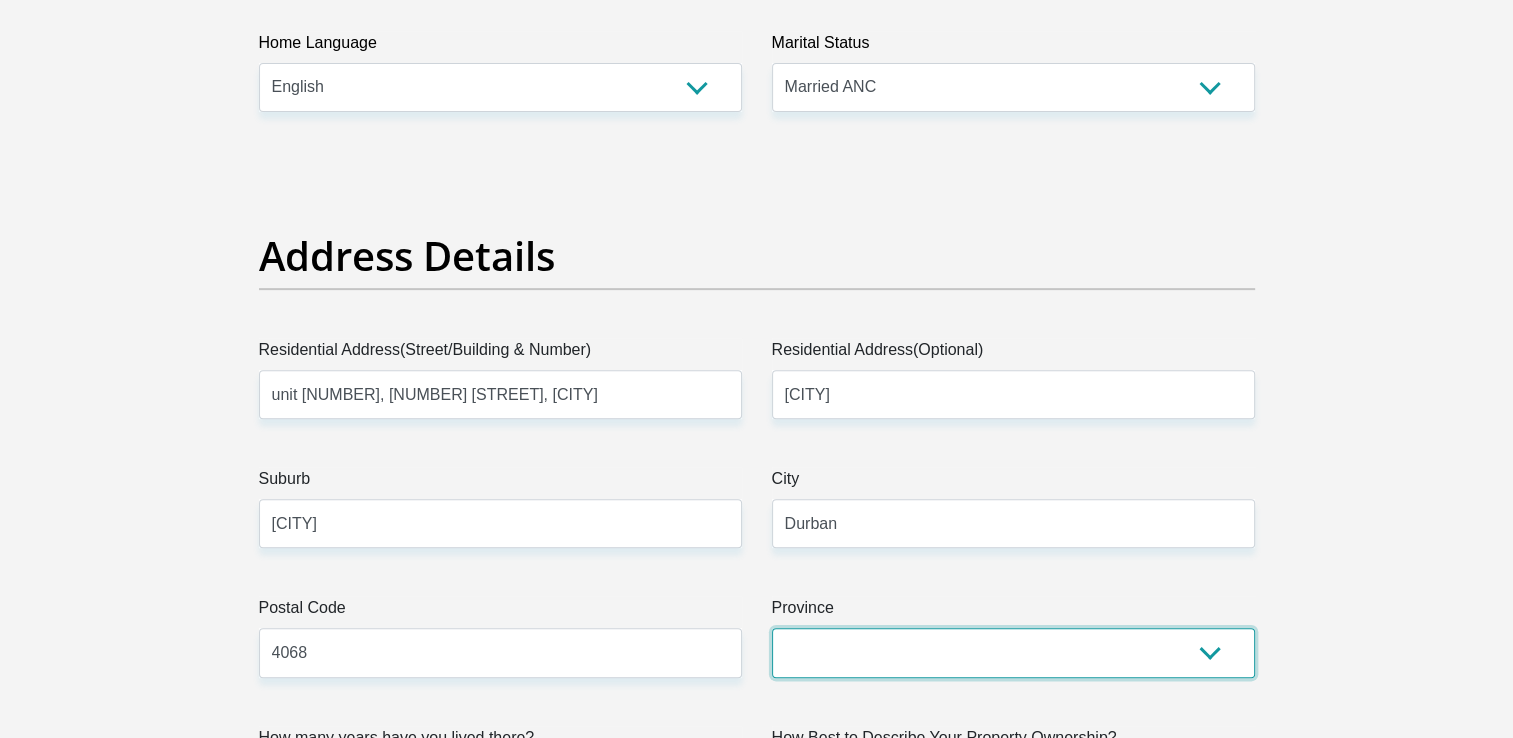select on "KwaZulu-Natal" 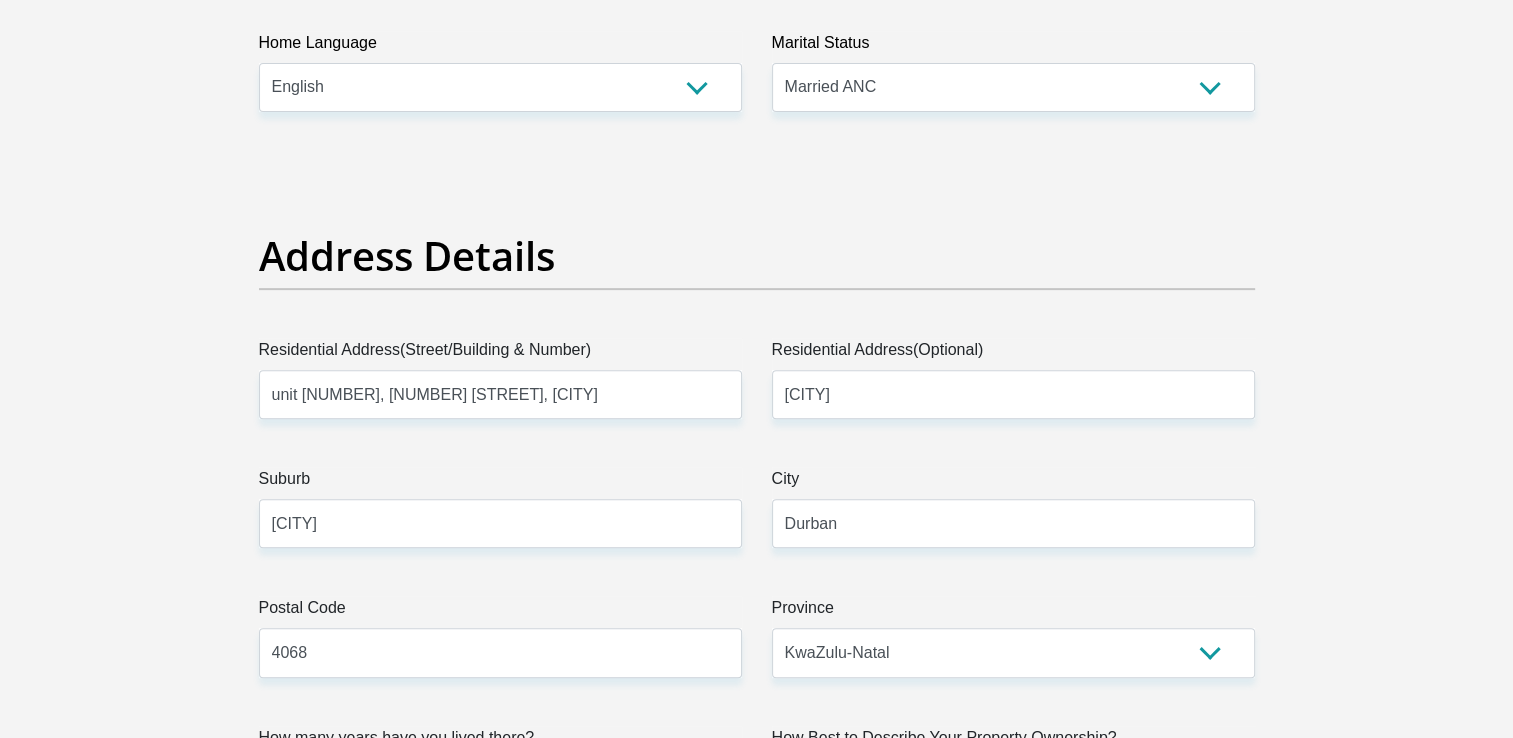 type on "yasheeka.g@[EMAIL]" 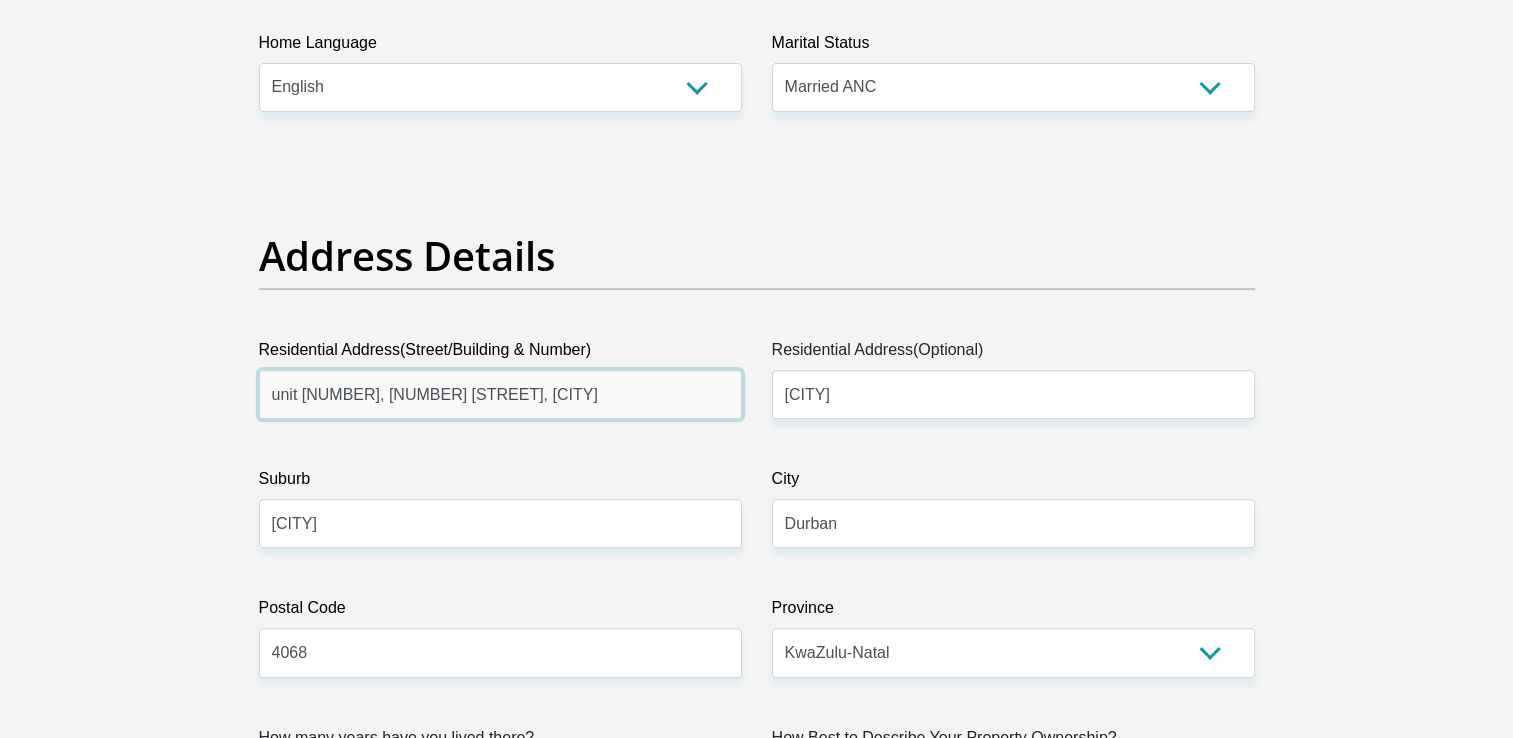 type on "NEDBANK" 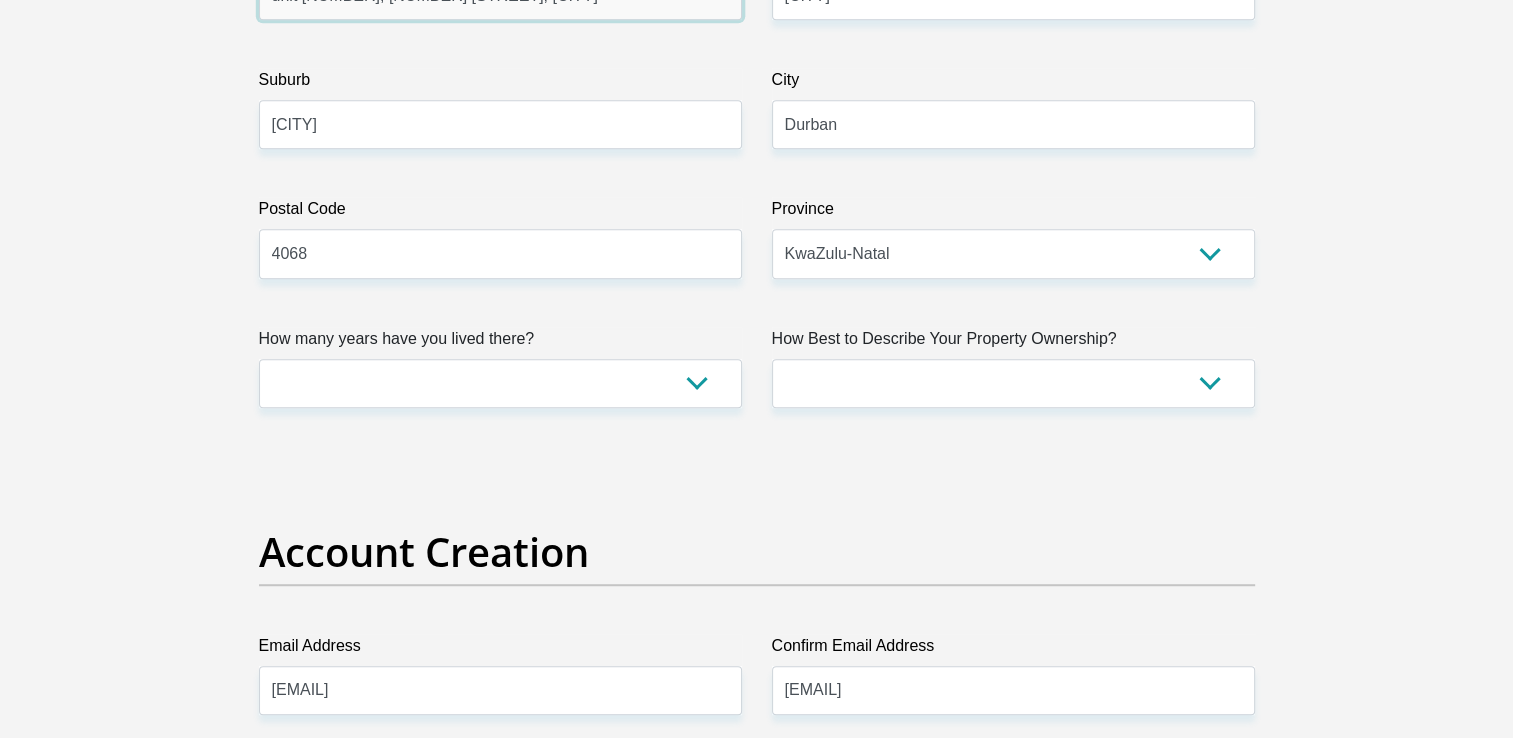 scroll, scrollTop: 1200, scrollLeft: 0, axis: vertical 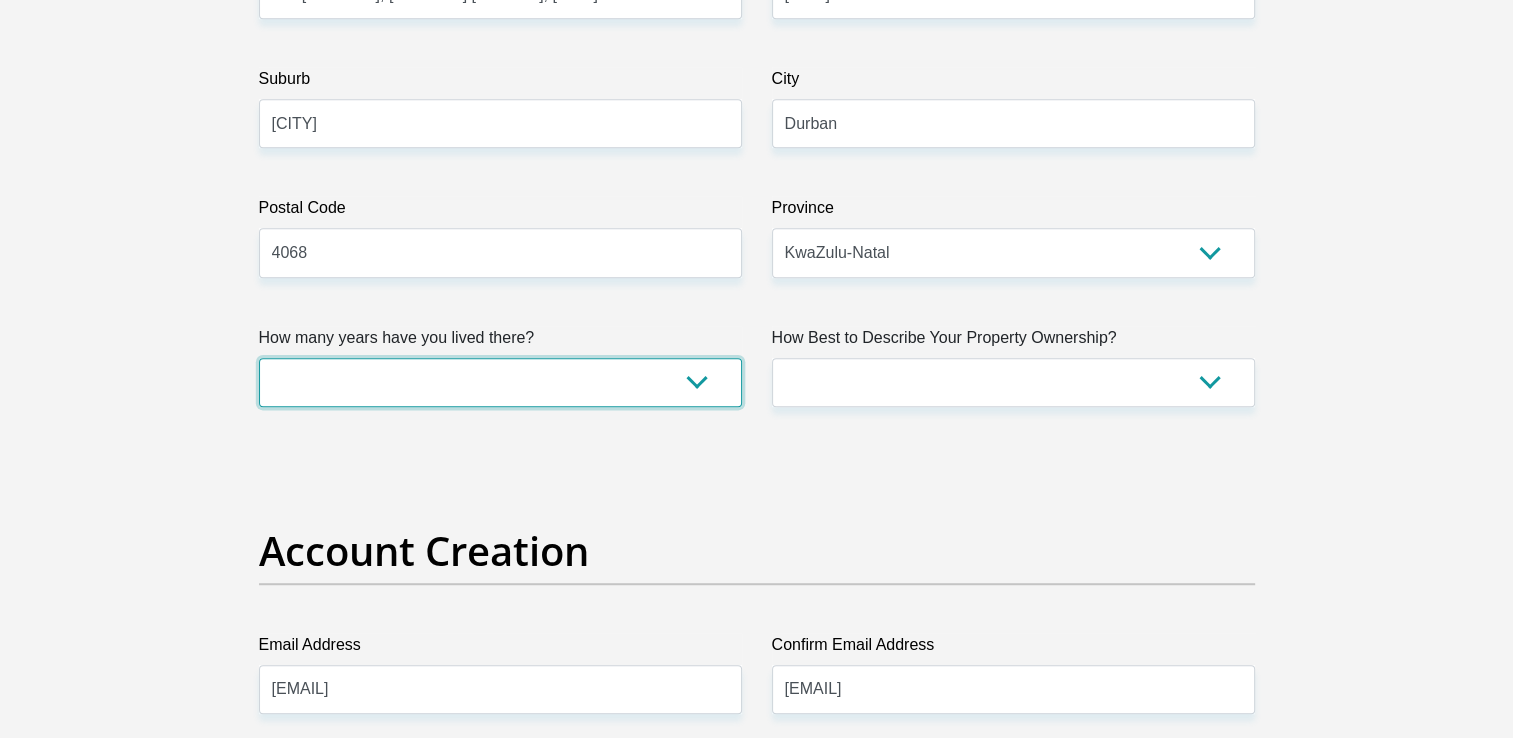 click on "less than 1 year
1-3 years
3-5 years
5+ years" at bounding box center [500, 382] 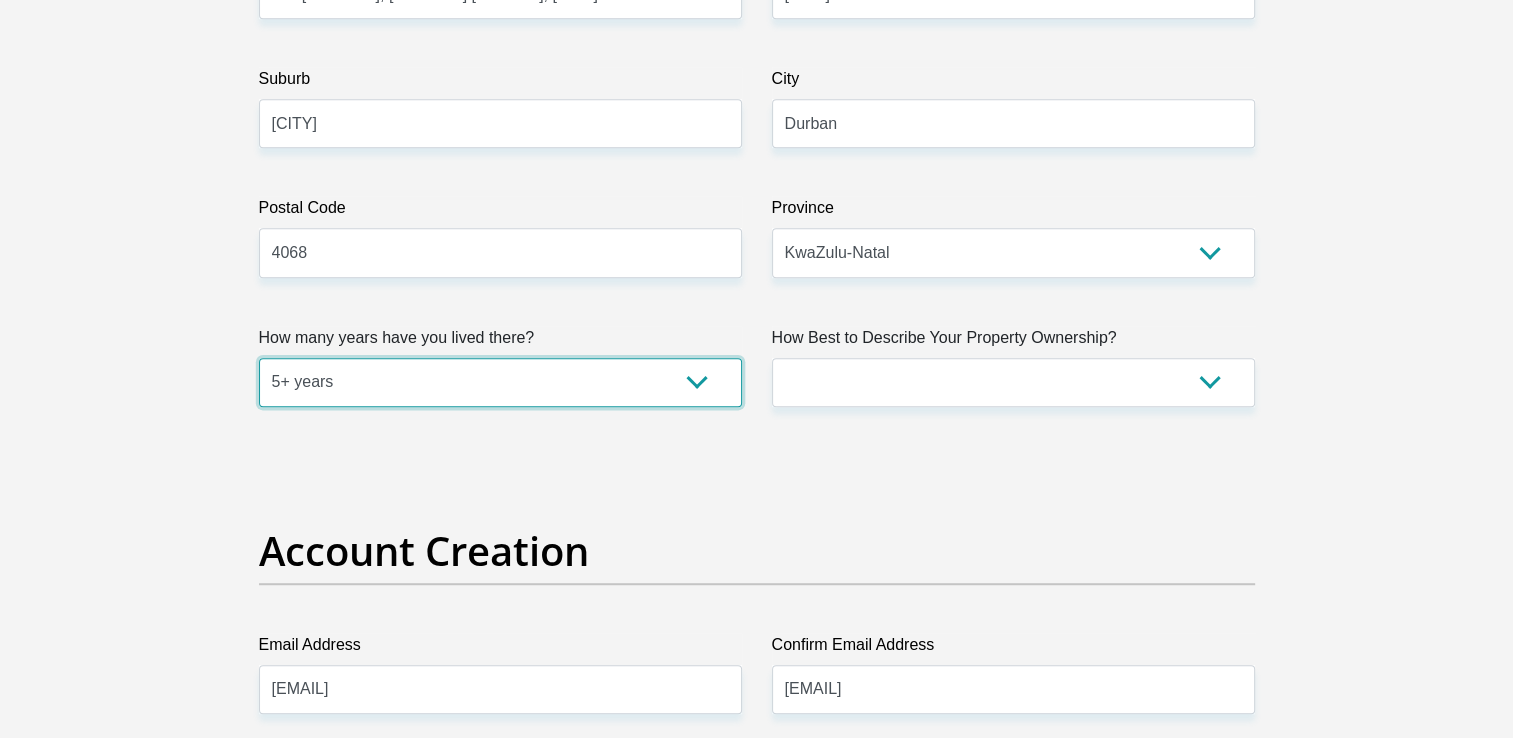 click on "less than 1 year
1-3 years
3-5 years
5+ years" at bounding box center [500, 382] 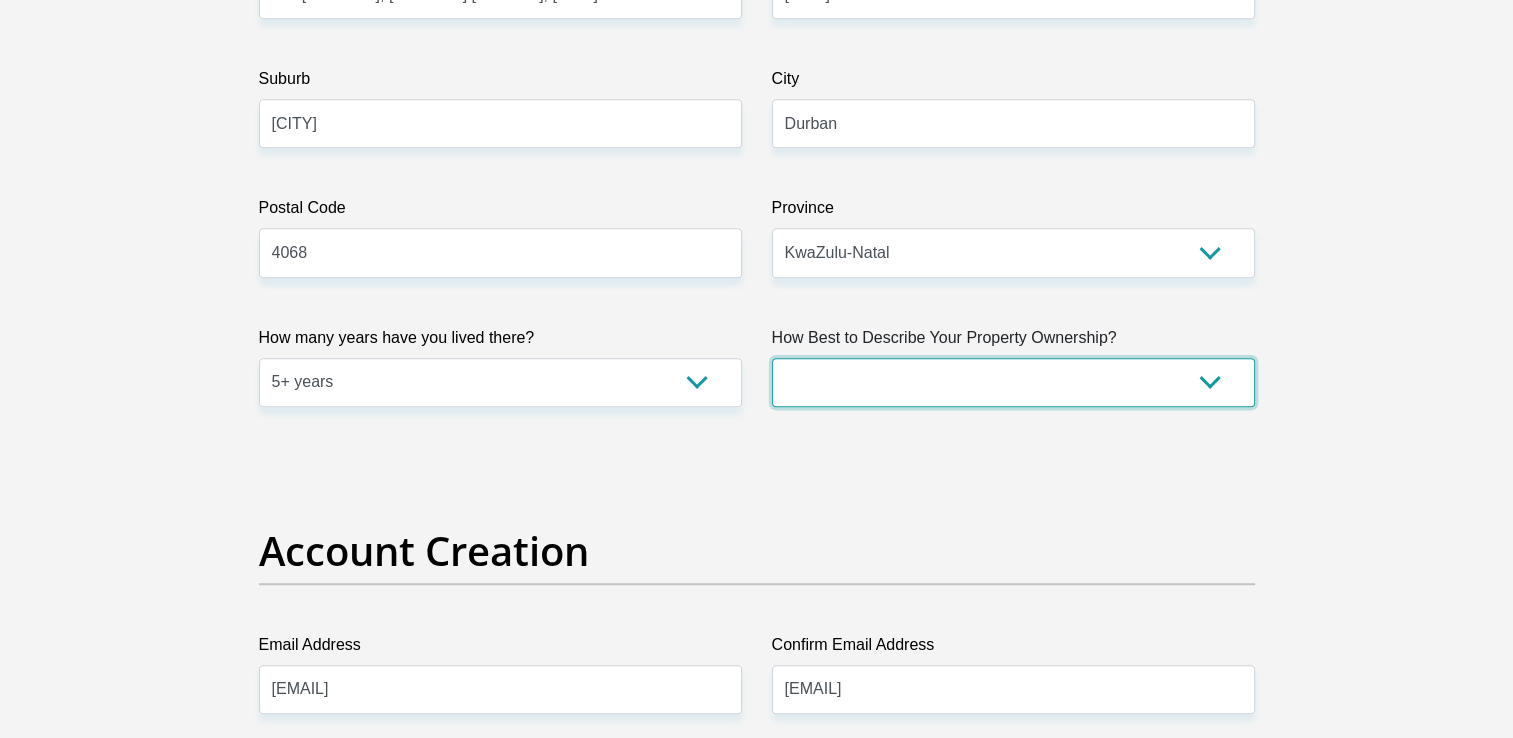 click on "Owned
Rented
Family Owned
Company Dwelling" at bounding box center [1013, 382] 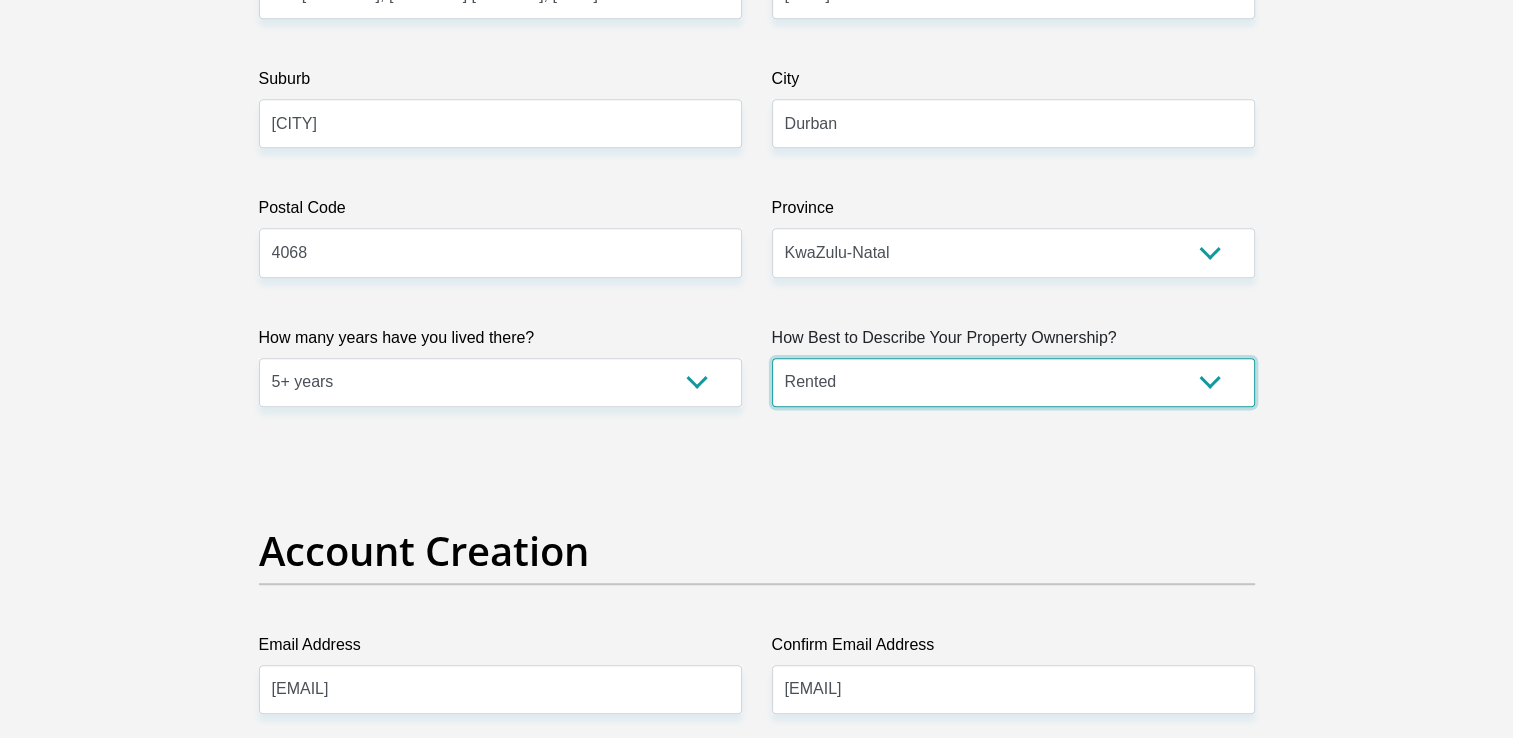 click on "Owned
Rented
Family Owned
Company Dwelling" at bounding box center [1013, 382] 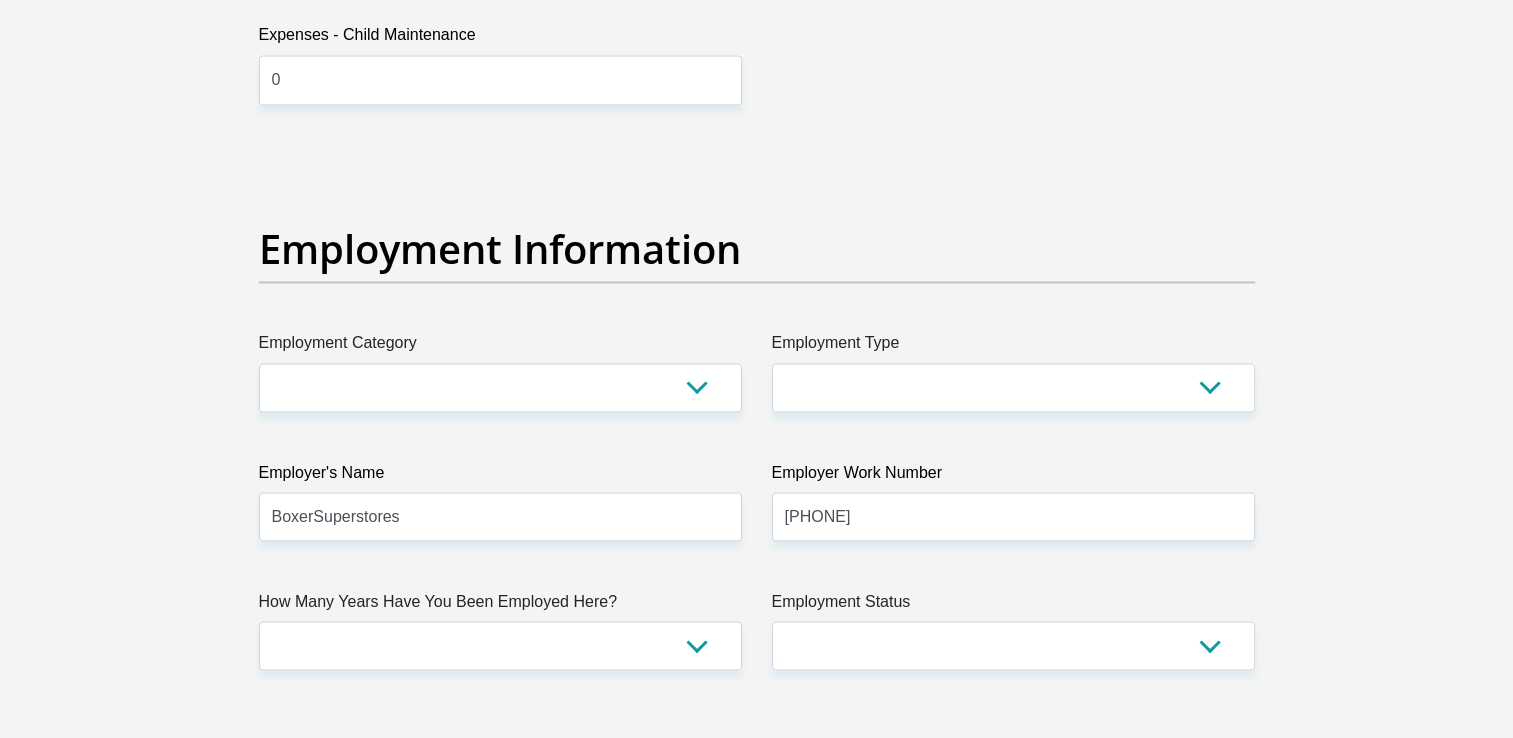 scroll, scrollTop: 3600, scrollLeft: 0, axis: vertical 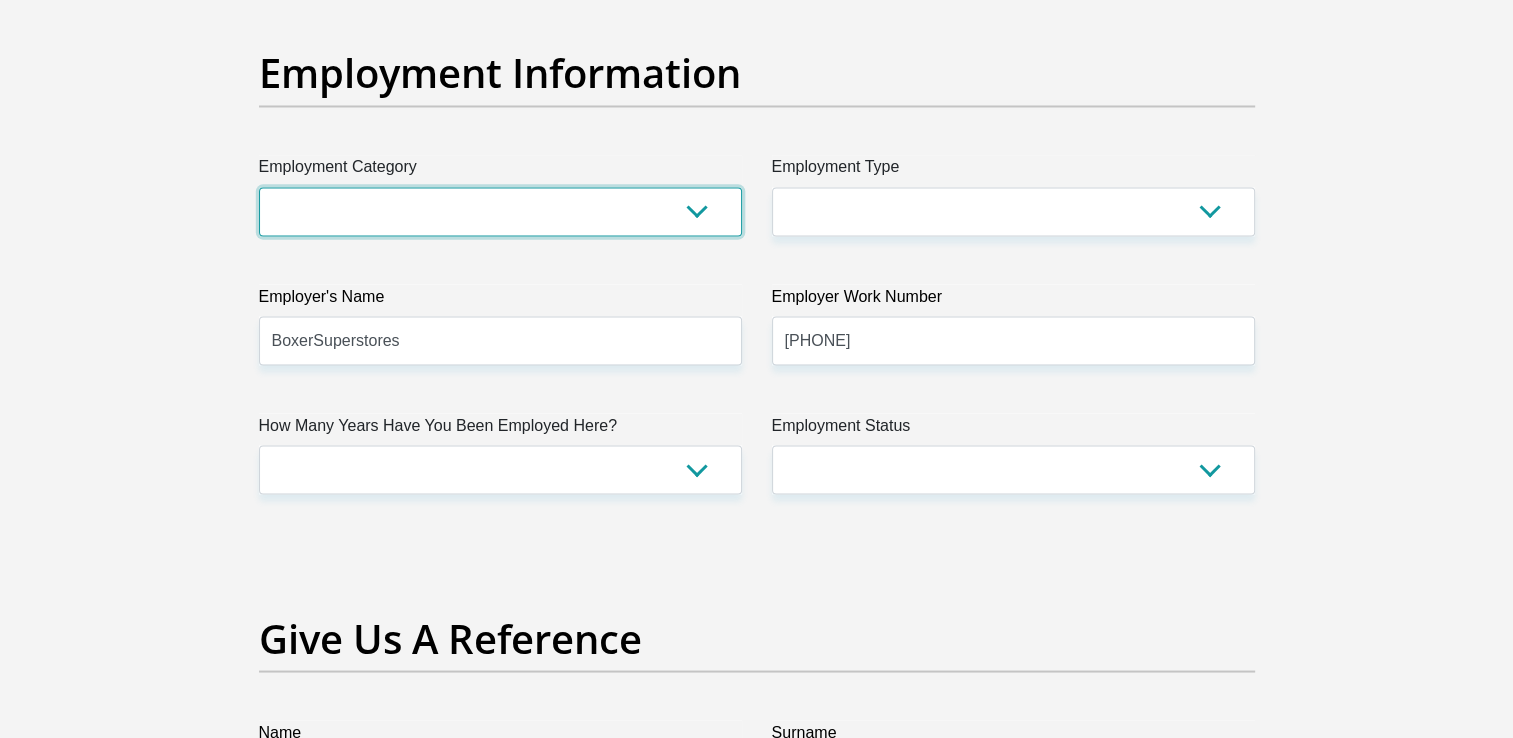 click on "AGRICULTURE
ALCOHOL & TOBACCO
CONSTRUCTION MATERIALS
METALLURGY
EQUIPMENT FOR RENEWABLE ENERGY
SPECIALIZED CONTRACTORS
CAR
GAMING (INCL. INTERNET
OTHER WHOLESALE
UNLICENSED PHARMACEUTICALS
CURRENCY EXCHANGE HOUSES
OTHER FINANCIAL INSTITUTIONS & INSURANCE
REAL ESTATE AGENTS
OIL & GAS
OTHER MATERIALS (E.G. IRON ORE)
PRECIOUS STONES & PRECIOUS METALS
POLITICAL ORGANIZATIONS
RELIGIOUS ORGANIZATIONS(NOT SECTS)
ACTI. HAVING BUSINESS DEAL WITH PUBLIC ADMINISTRATION
LAUNDROMATS" at bounding box center [500, 211] 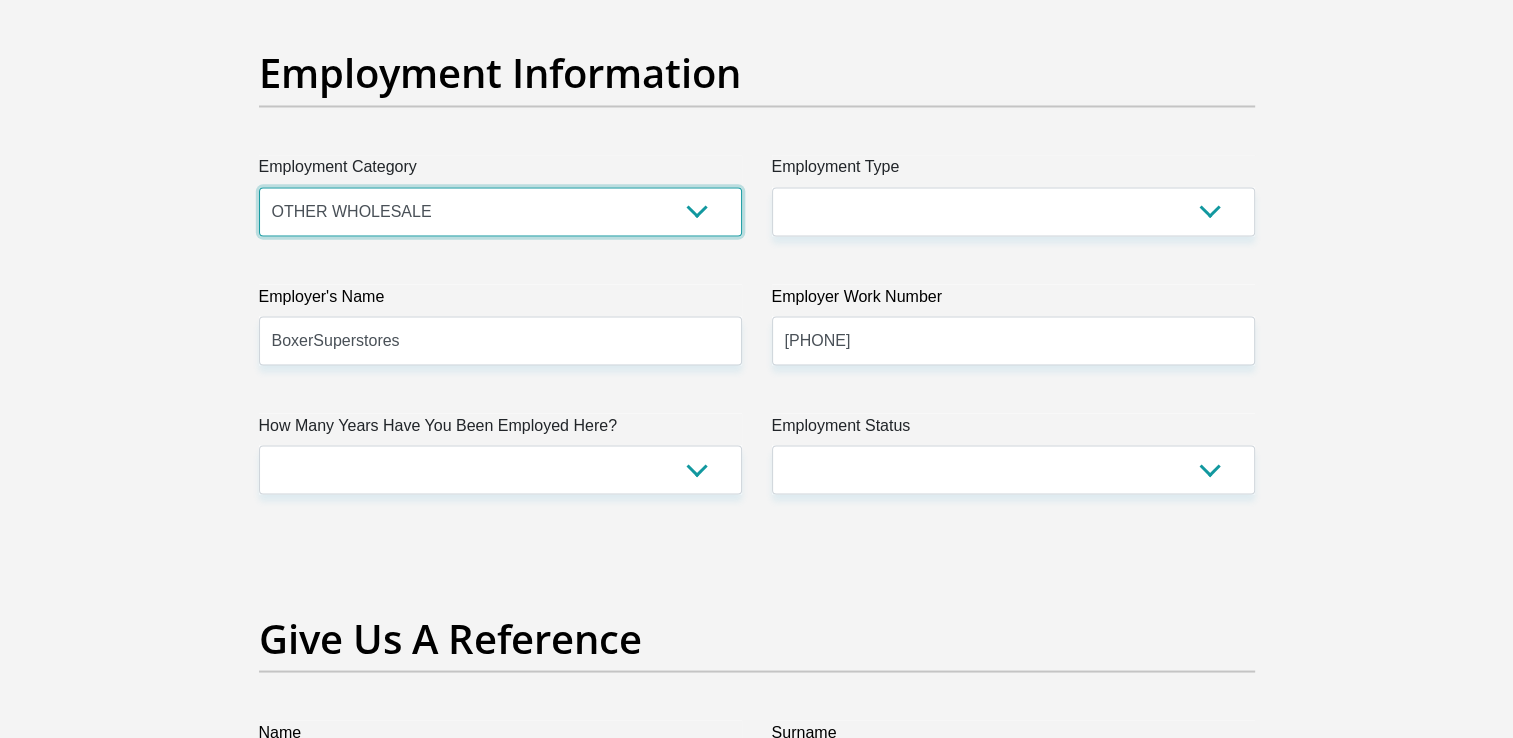 click on "AGRICULTURE
ALCOHOL & TOBACCO
CONSTRUCTION MATERIALS
METALLURGY
EQUIPMENT FOR RENEWABLE ENERGY
SPECIALIZED CONTRACTORS
CAR
GAMING (INCL. INTERNET
OTHER WHOLESALE
UNLICENSED PHARMACEUTICALS
CURRENCY EXCHANGE HOUSES
OTHER FINANCIAL INSTITUTIONS & INSURANCE
REAL ESTATE AGENTS
OIL & GAS
OTHER MATERIALS (E.G. IRON ORE)
PRECIOUS STONES & PRECIOUS METALS
POLITICAL ORGANIZATIONS
RELIGIOUS ORGANIZATIONS(NOT SECTS)
ACTI. HAVING BUSINESS DEAL WITH PUBLIC ADMINISTRATION
LAUNDROMATS" at bounding box center [500, 211] 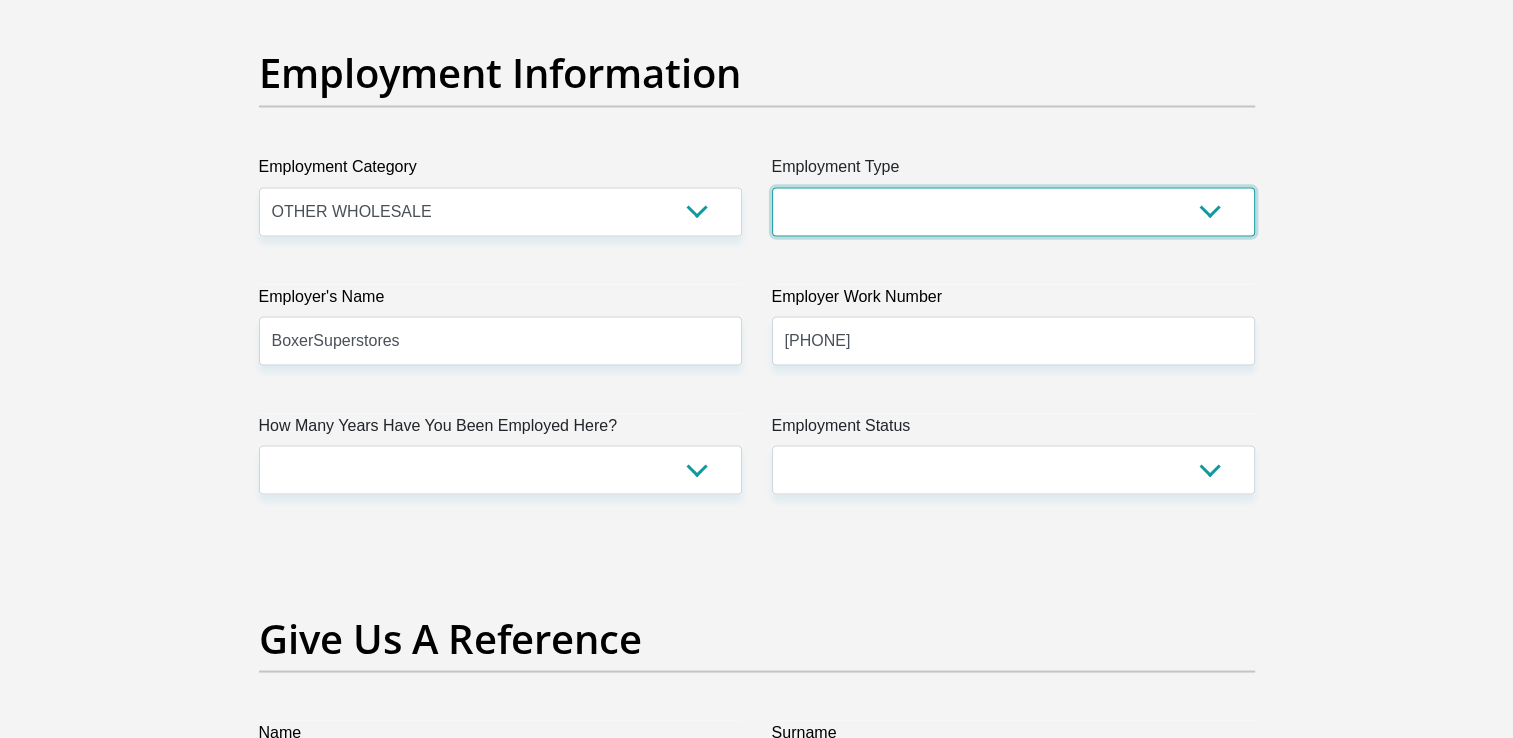 click on "College/Lecturer
Craft Seller
Creative
Driver
Executive
Farmer
Forces - Non Commissioned
Forces - Officer
Hawker
Housewife
Labourer
Licenced Professional
Manager
Miner
Non Licenced Professional
Office Staff/Clerk
Outside Worker
Pensioner
Permanent Teacher
Production/Manufacturing
Sales
Self-Employed
Semi-Professional Worker
Service Industry  Social Worker  Student" at bounding box center [1013, 211] 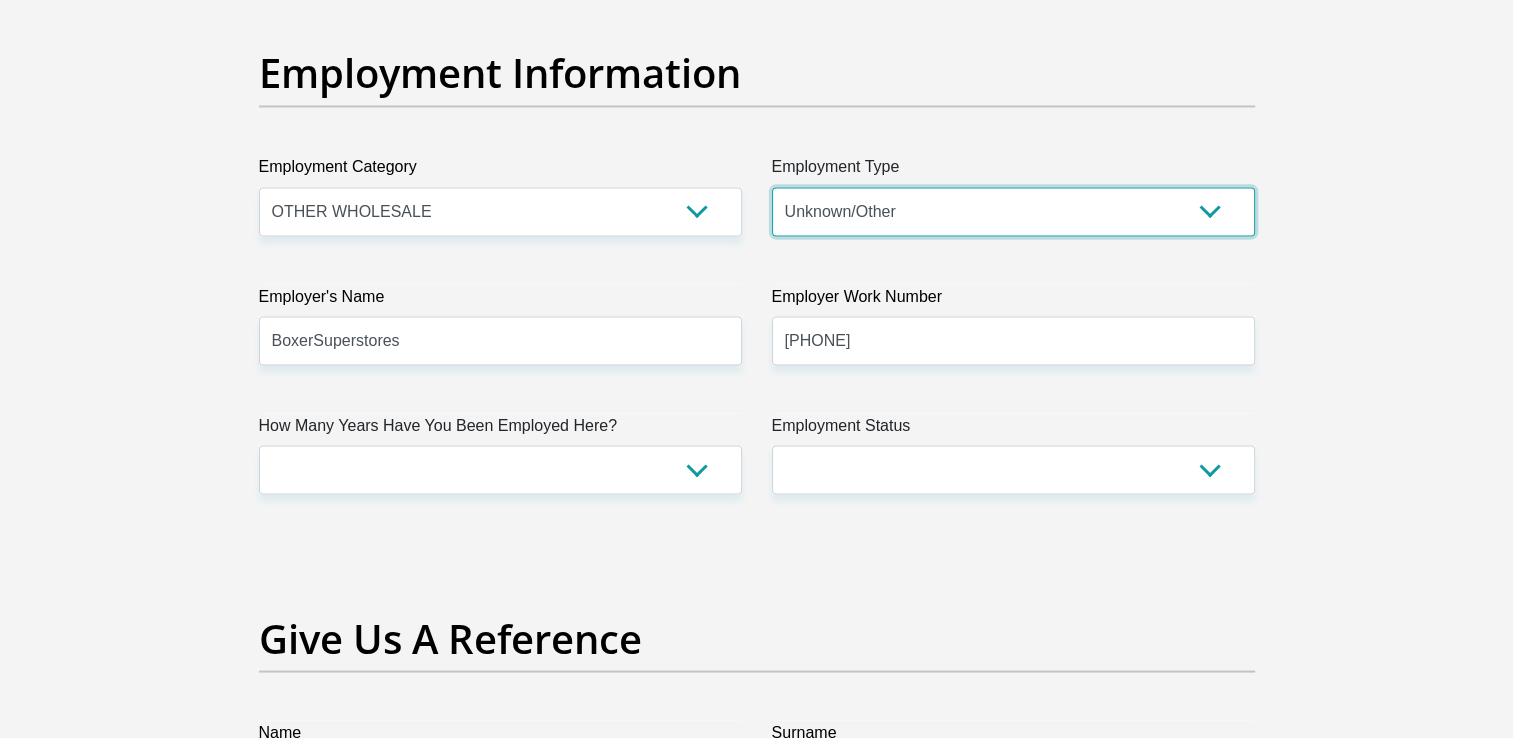 click on "College/Lecturer
Craft Seller
Creative
Driver
Executive
Farmer
Forces - Non Commissioned
Forces - Officer
Hawker
Housewife
Labourer
Licenced Professional
Manager
Miner
Non Licenced Professional
Office Staff/Clerk
Outside Worker
Pensioner
Permanent Teacher
Production/Manufacturing
Sales
Self-Employed
Semi-Professional Worker
Service Industry  Social Worker  Student" at bounding box center (1013, 211) 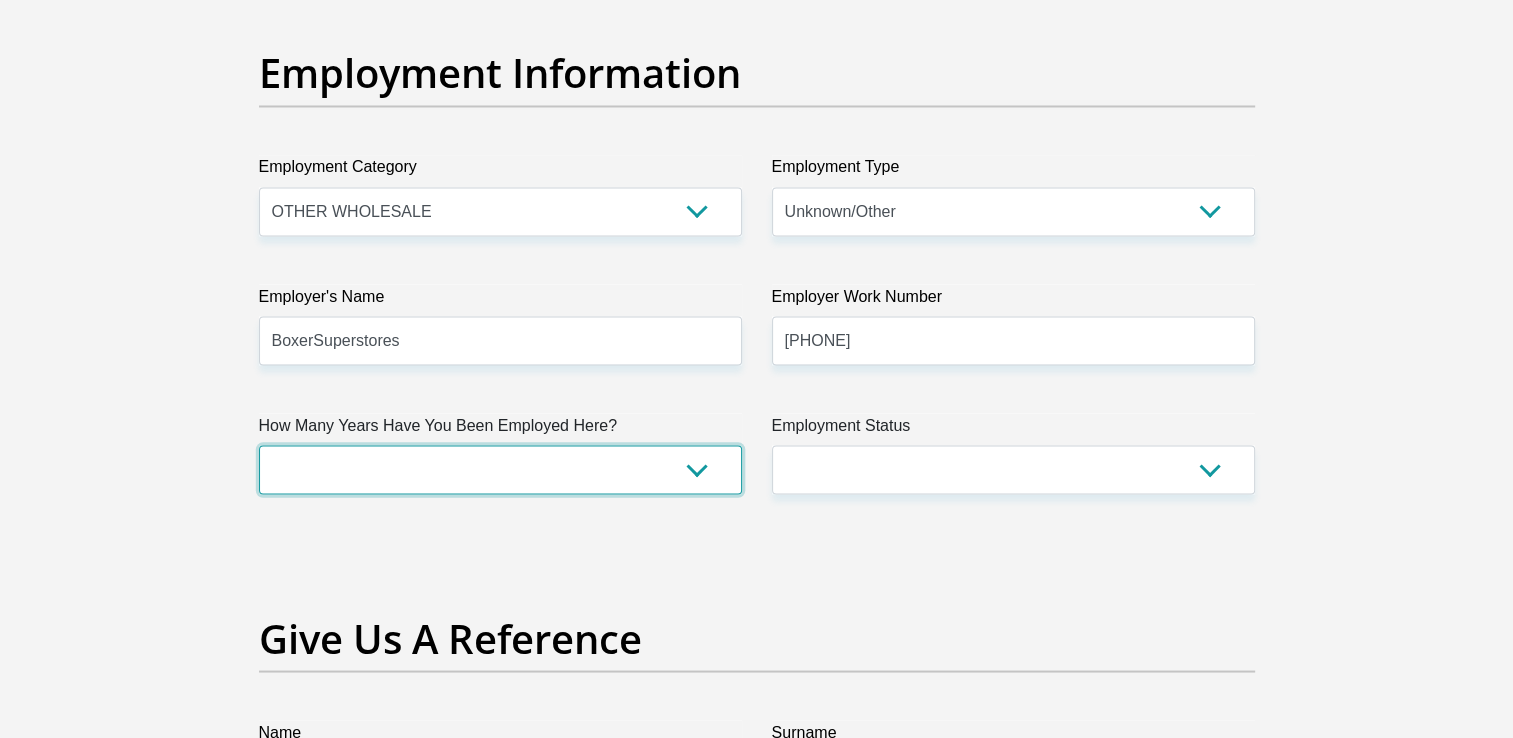 click on "less than 1 year
1-3 years
3-5 years
5+ years" at bounding box center (500, 469) 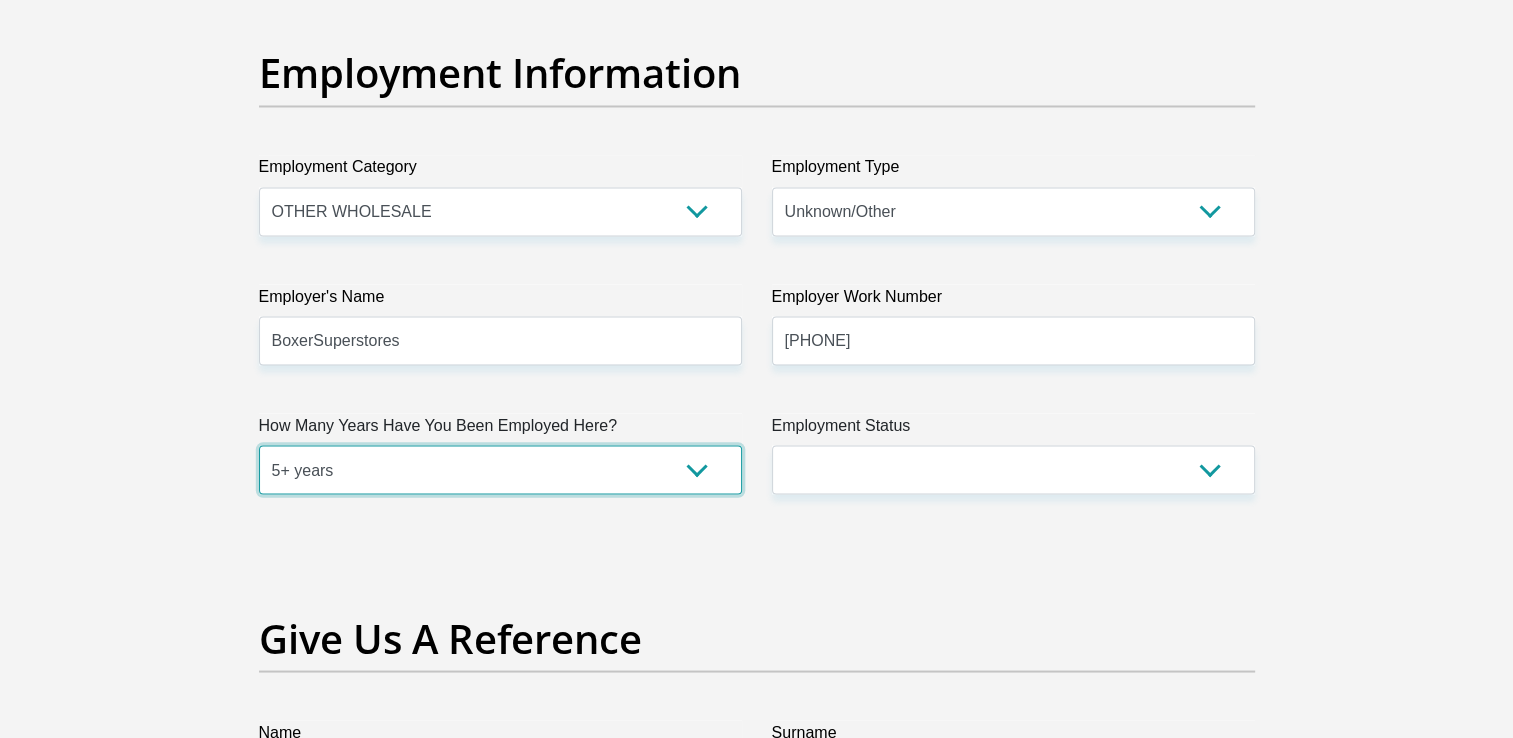 click on "less than 1 year
1-3 years
3-5 years
5+ years" at bounding box center [500, 469] 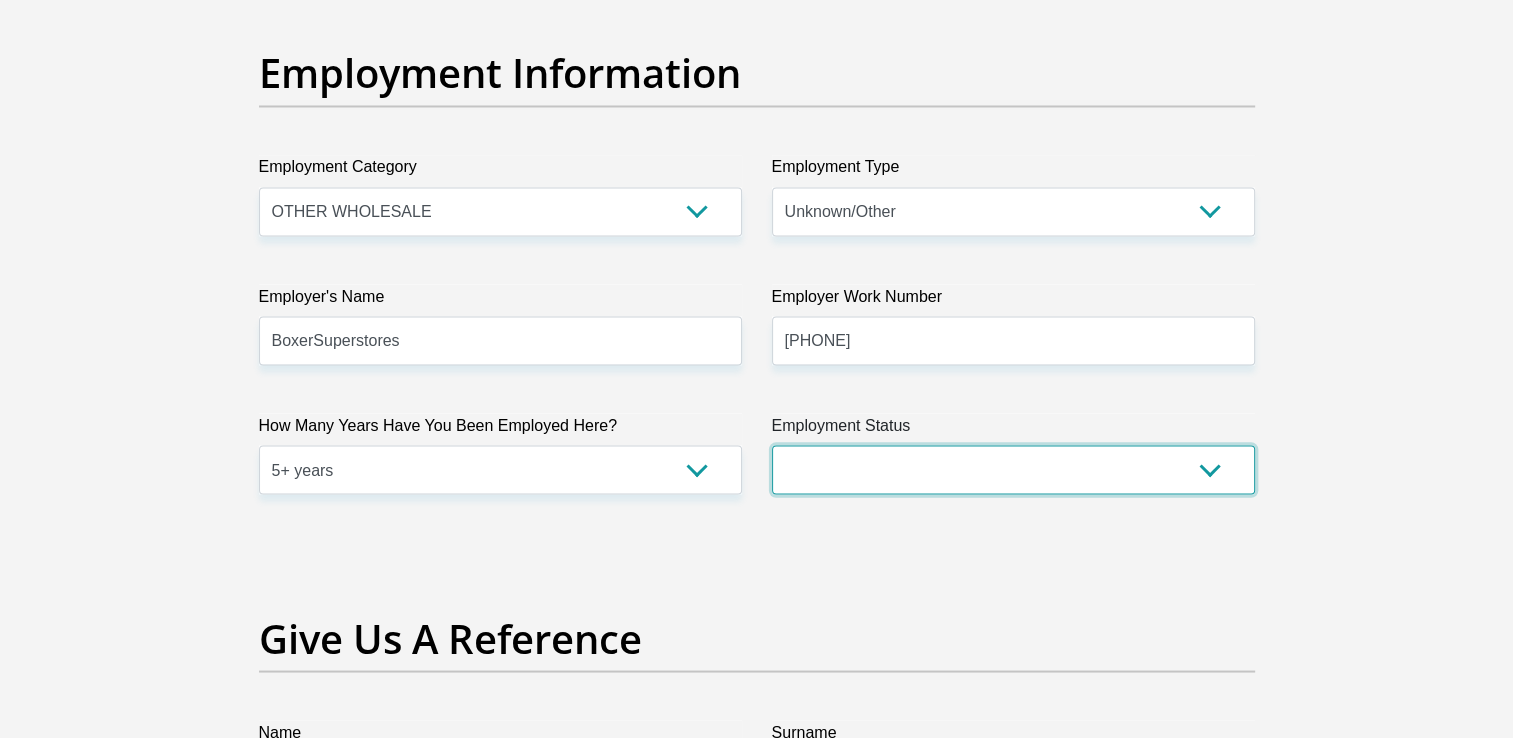 click on "Permanent/Full-time
Part-time/Casual
Contract Worker
Self-Employed
Housewife
Retired
Student
Medically Boarded
Disability
Unemployed" at bounding box center (1013, 469) 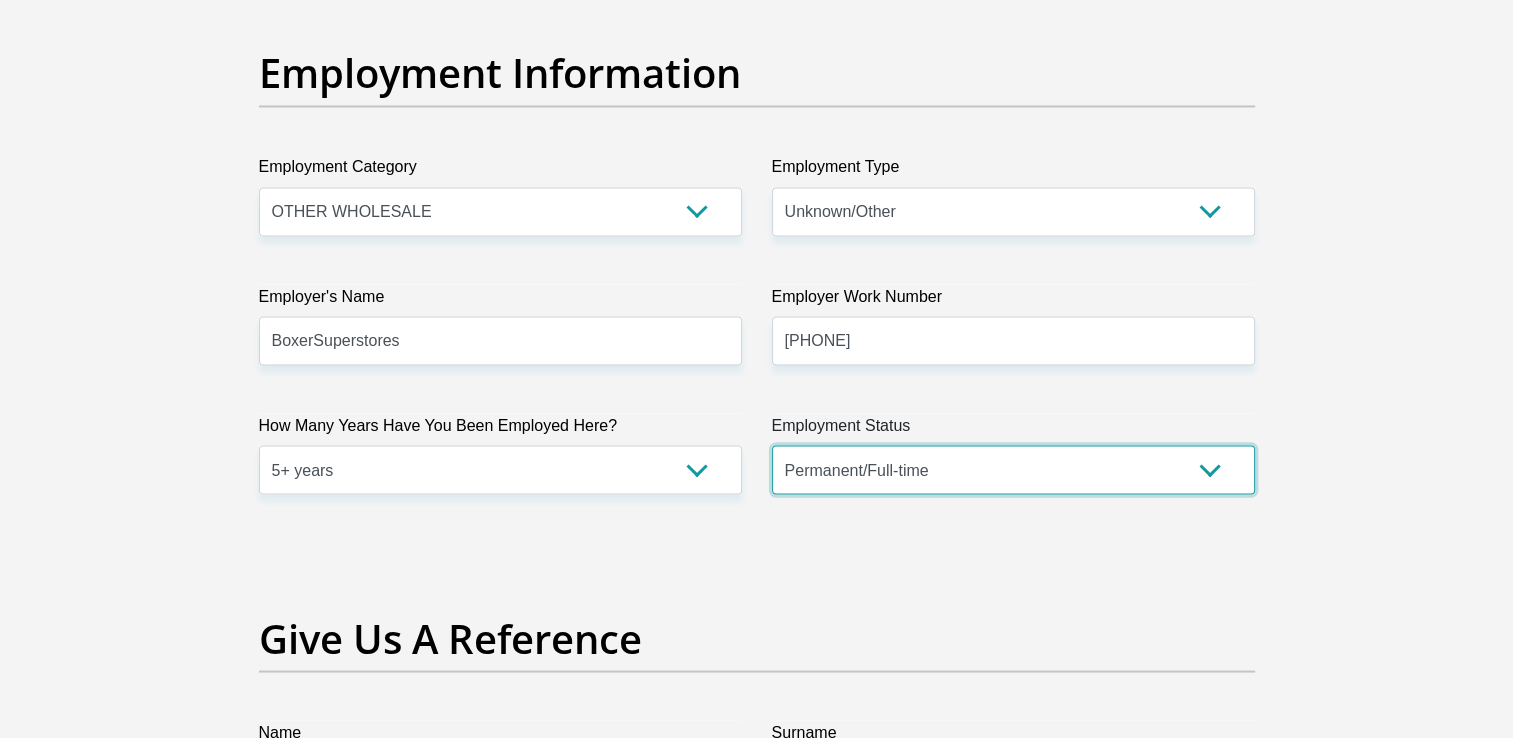 click on "Permanent/Full-time
Part-time/Casual
Contract Worker
Self-Employed
Housewife
Retired
Student
Medically Boarded
Disability
Unemployed" at bounding box center [1013, 469] 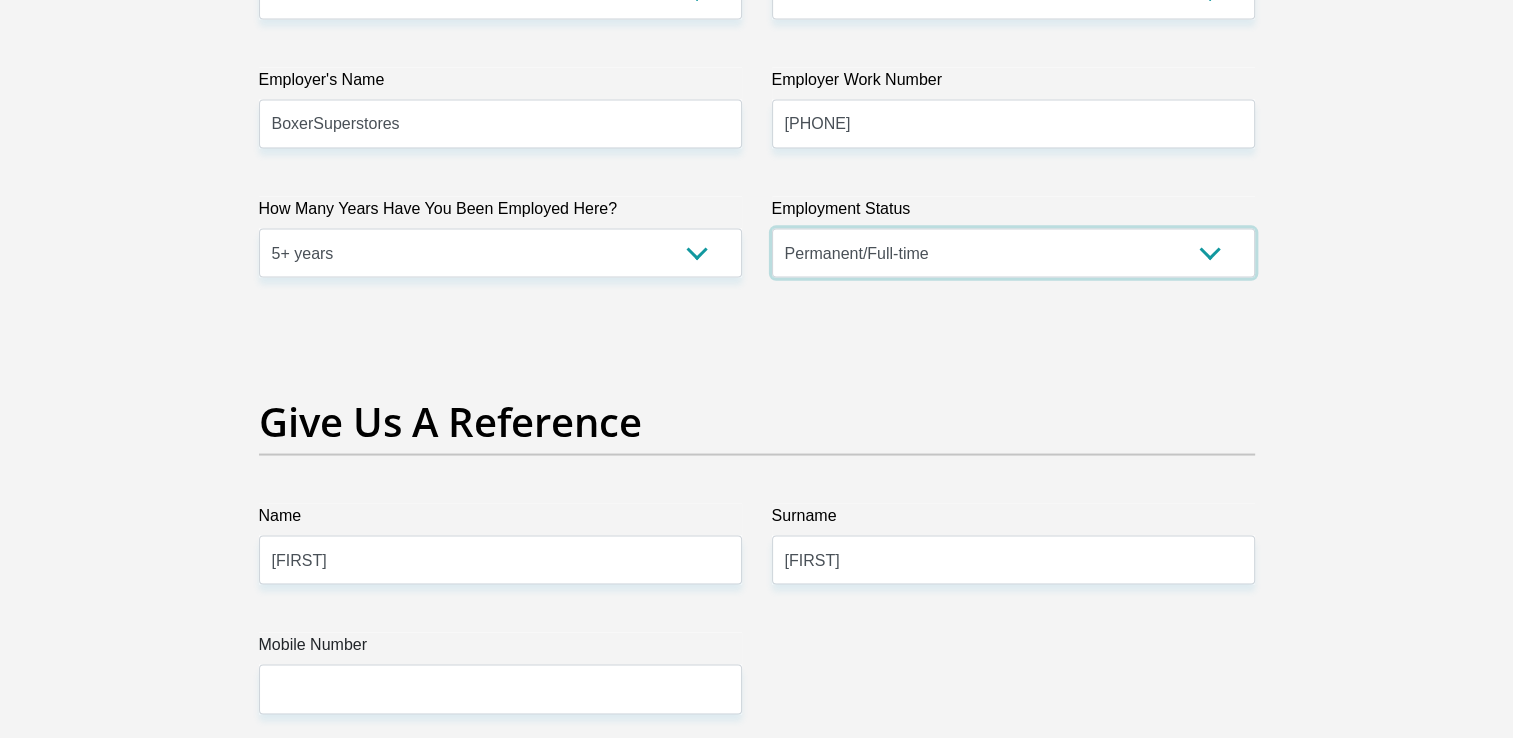 scroll, scrollTop: 3900, scrollLeft: 0, axis: vertical 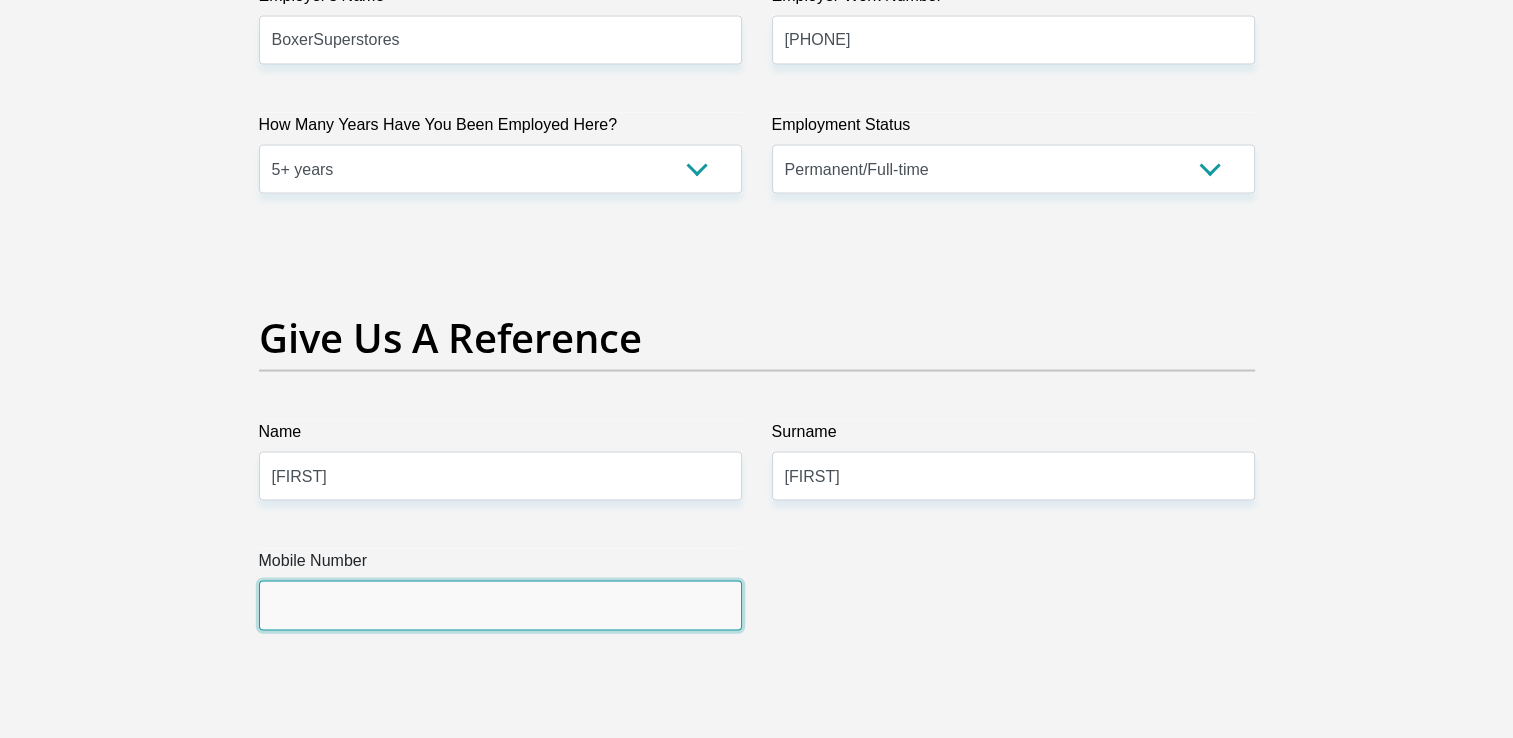 click on "Mobile Number" at bounding box center (500, 605) 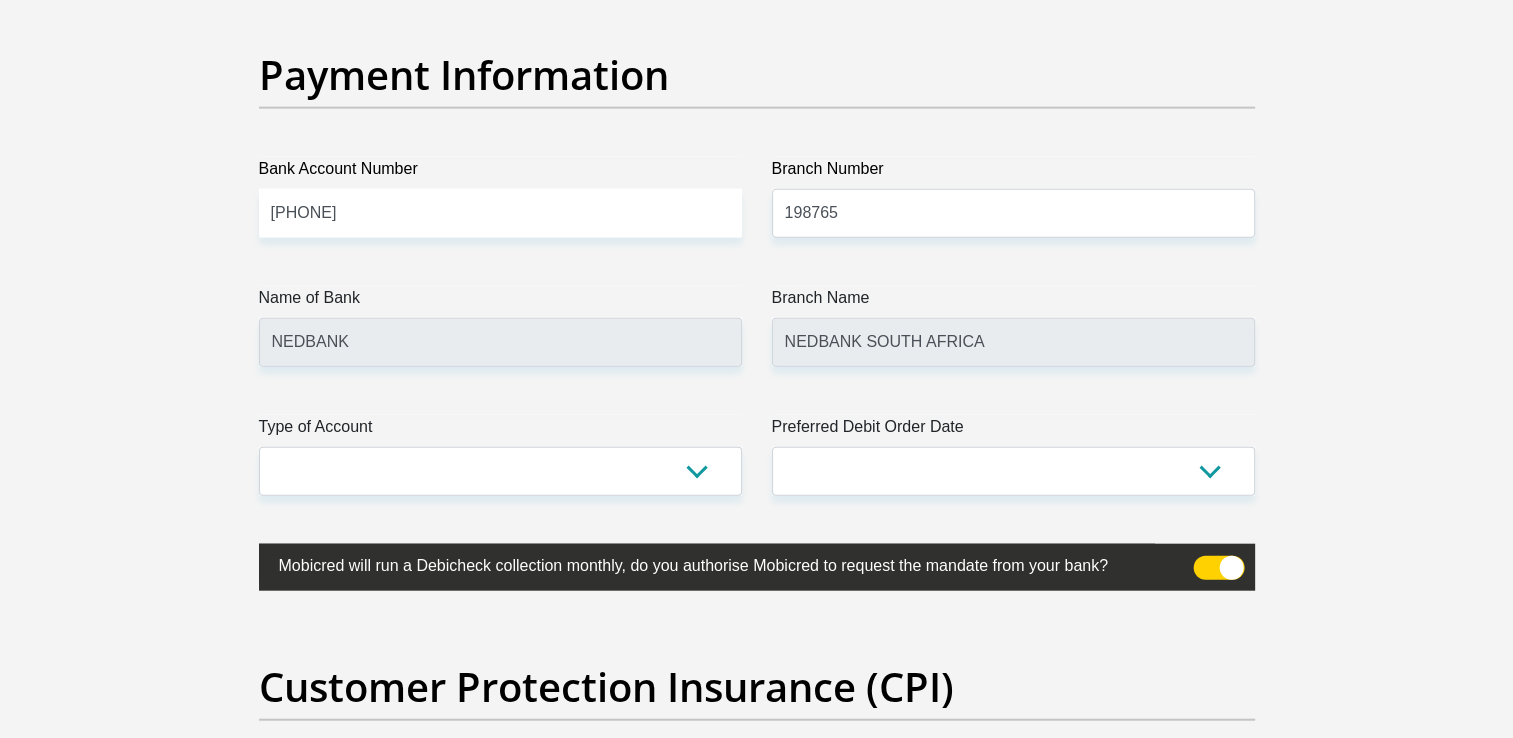 scroll, scrollTop: 4700, scrollLeft: 0, axis: vertical 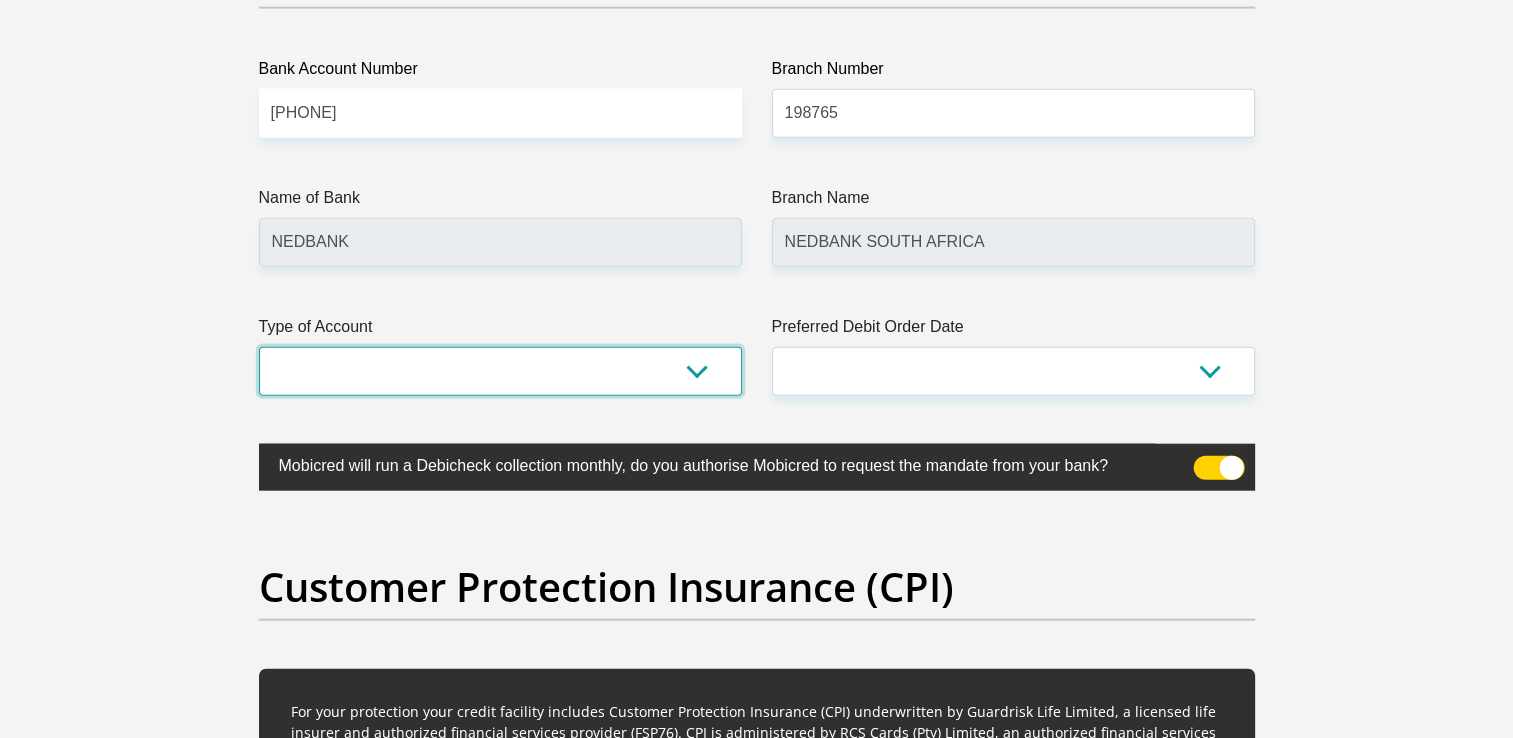 click on "Cheque
Savings" at bounding box center [500, 371] 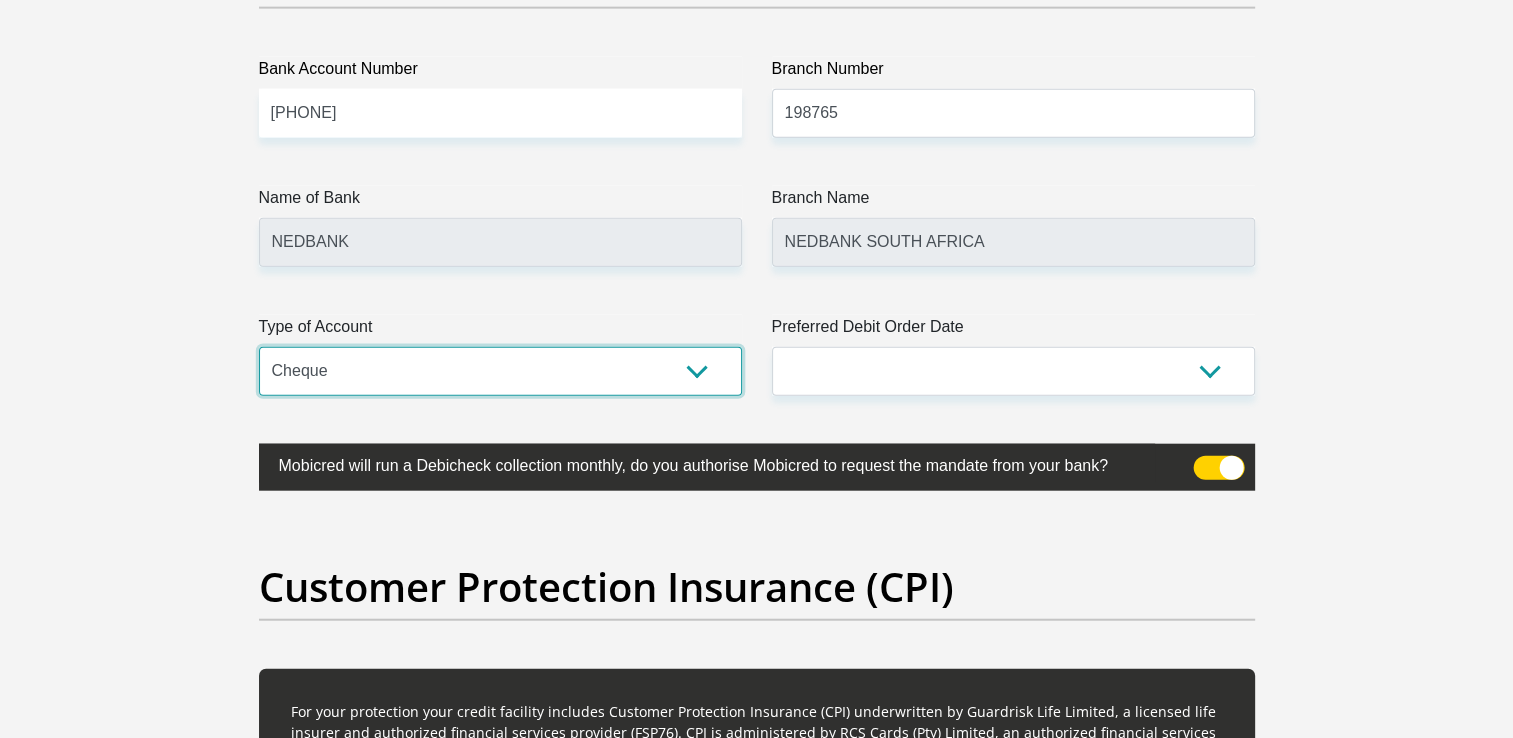 click on "Cheque
Savings" at bounding box center (500, 371) 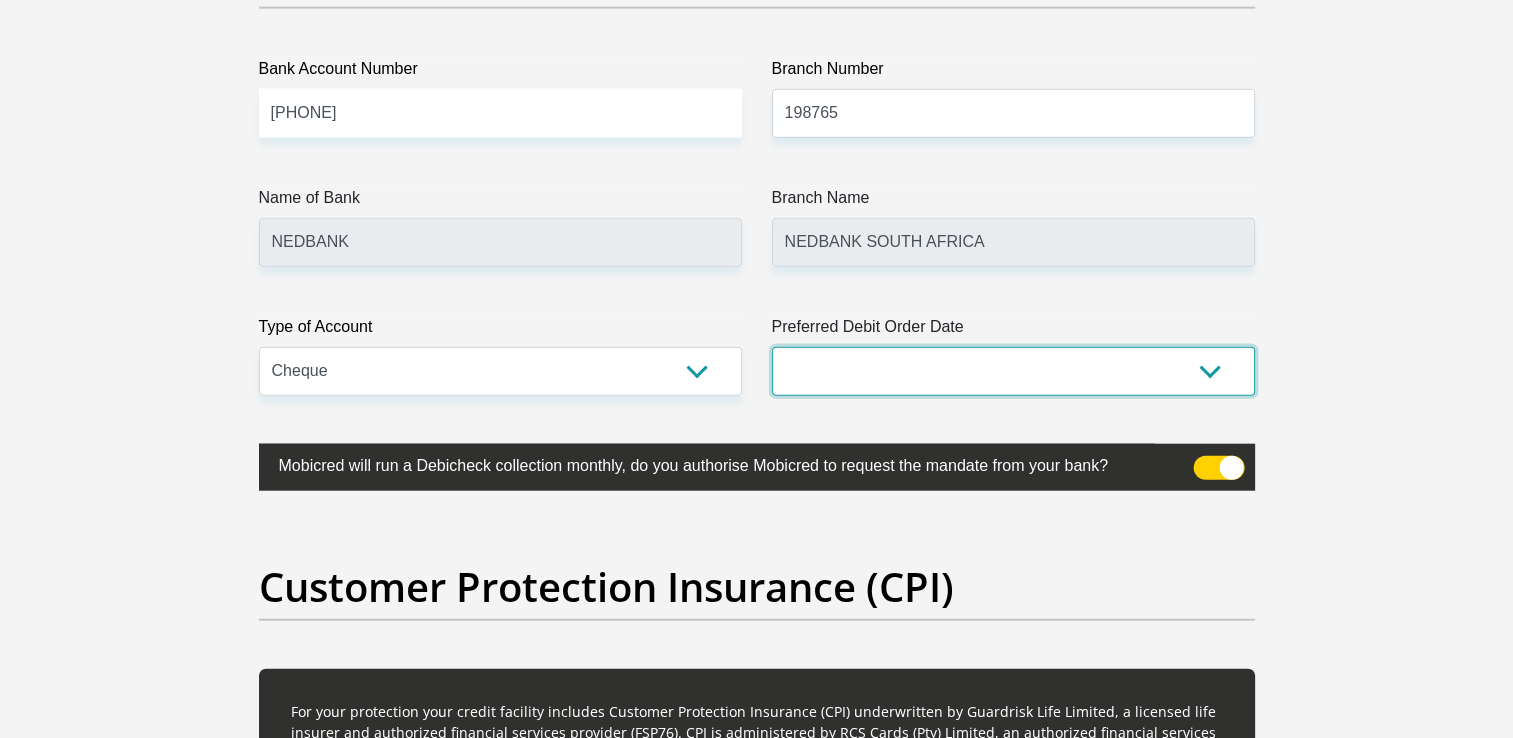 click on "1st
2nd
3rd
4th
5th
7th
18th
19th
20th
21st
22nd
23rd
24th
25th
26th
27th
28th
29th
30th" at bounding box center [1013, 371] 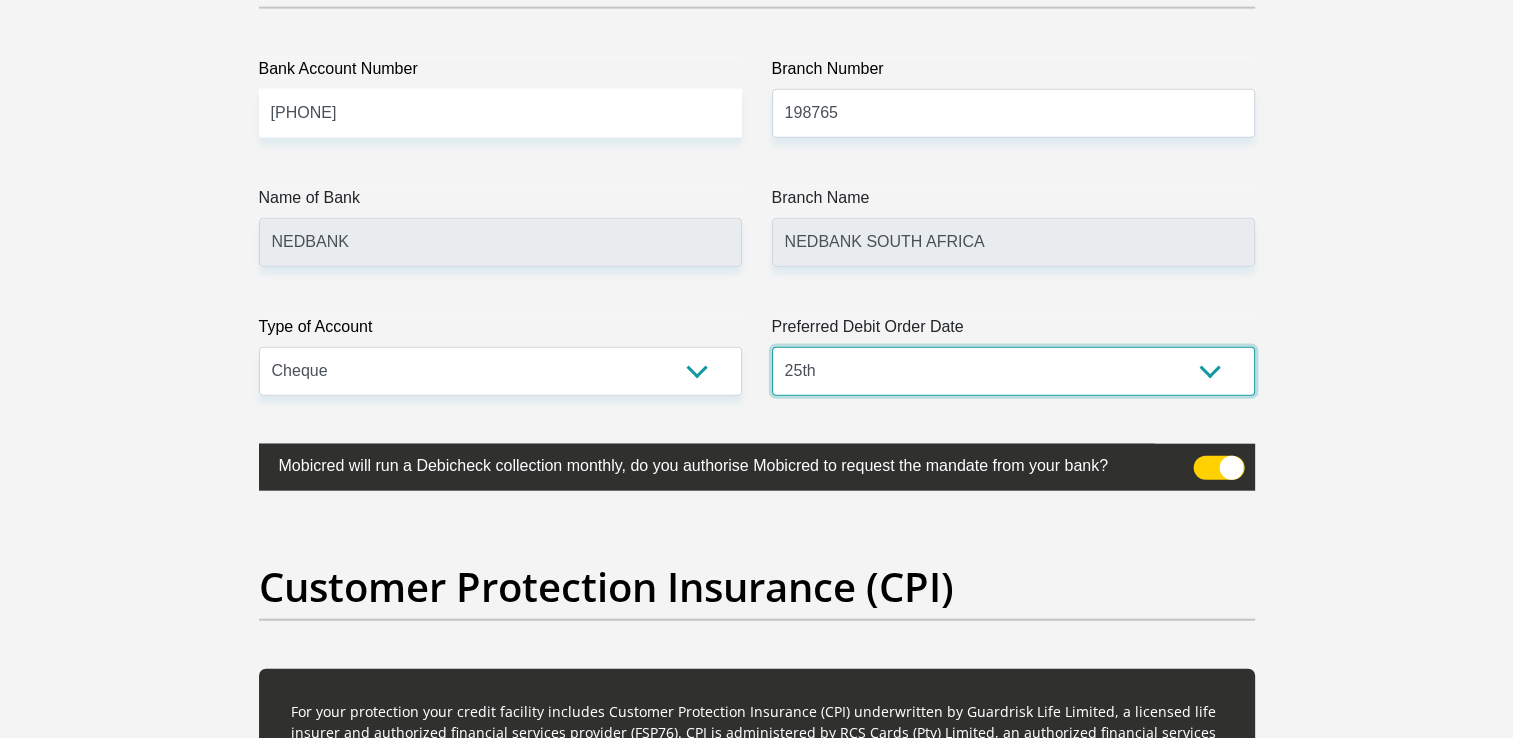 click on "1st
2nd
3rd
4th
5th
7th
18th
19th
20th
21st
22nd
23rd
24th
25th
26th
27th
28th
29th
30th" at bounding box center (1013, 371) 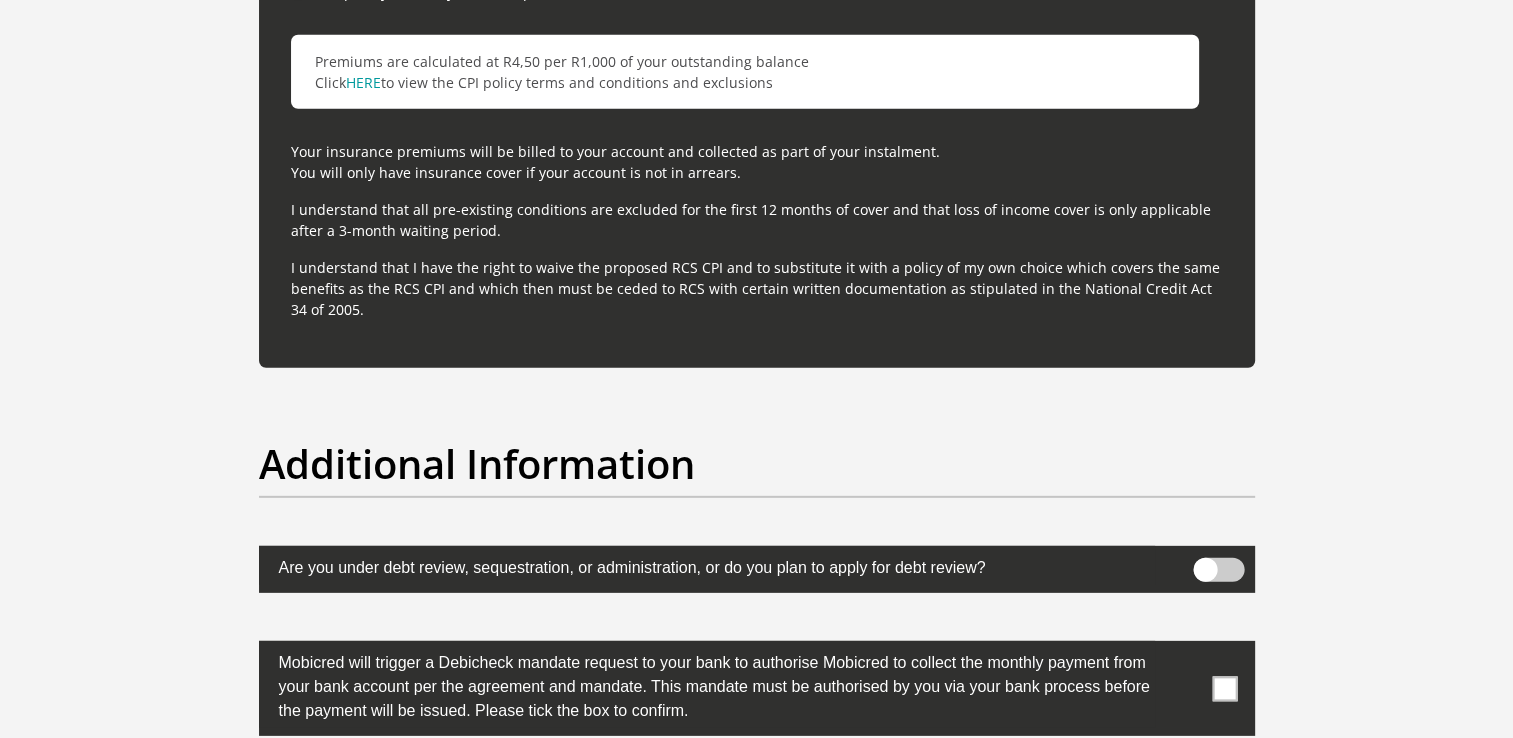 scroll, scrollTop: 6100, scrollLeft: 0, axis: vertical 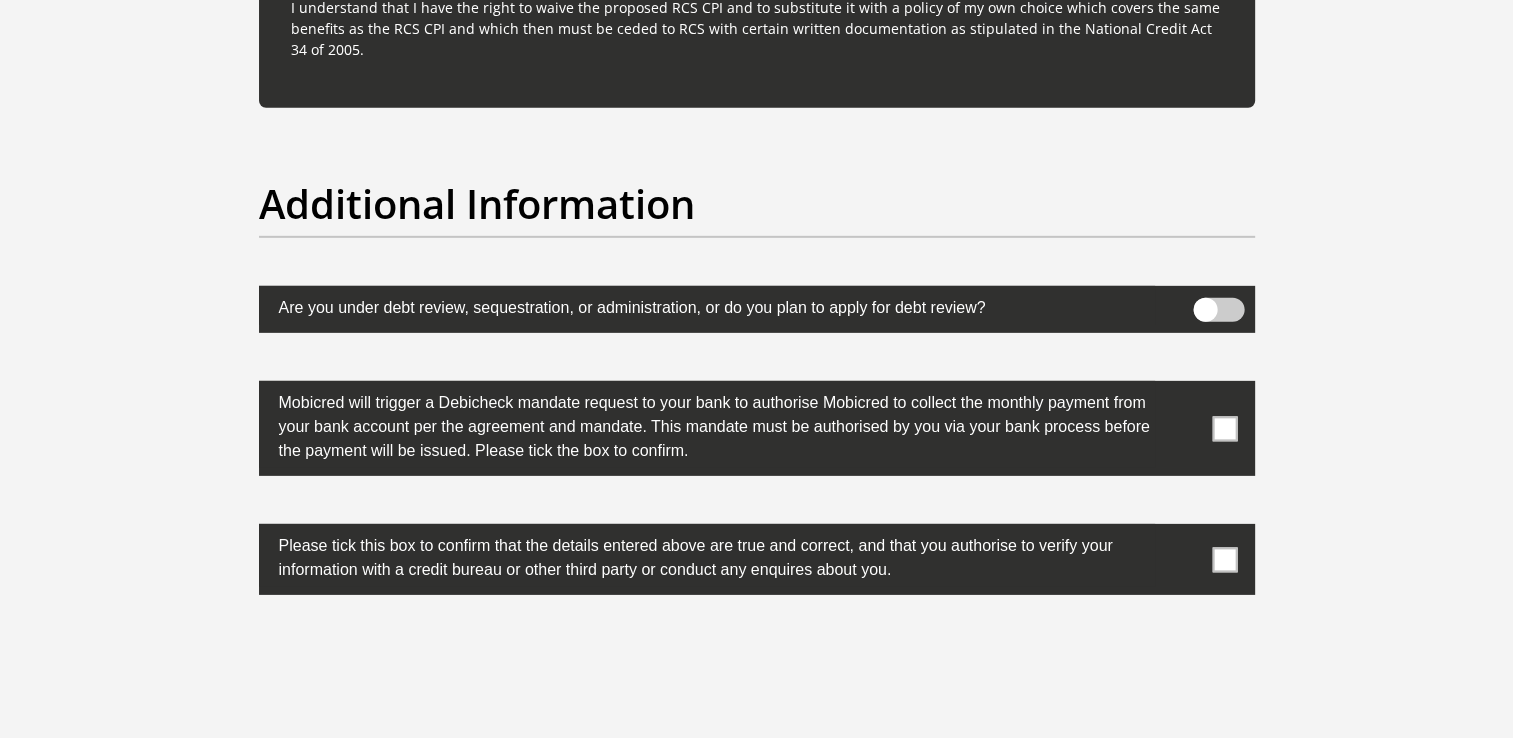 click at bounding box center [1224, 428] 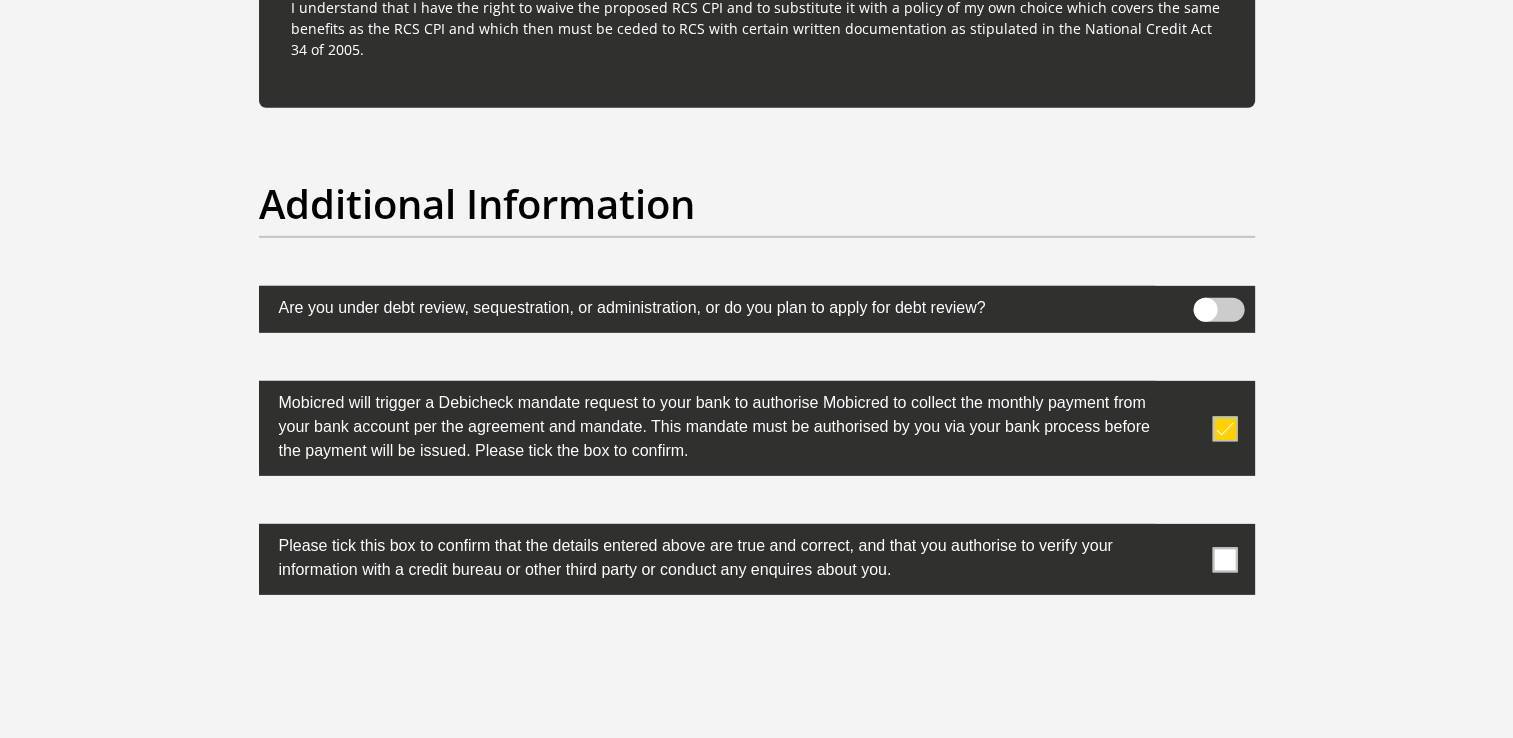 click at bounding box center [1224, 559] 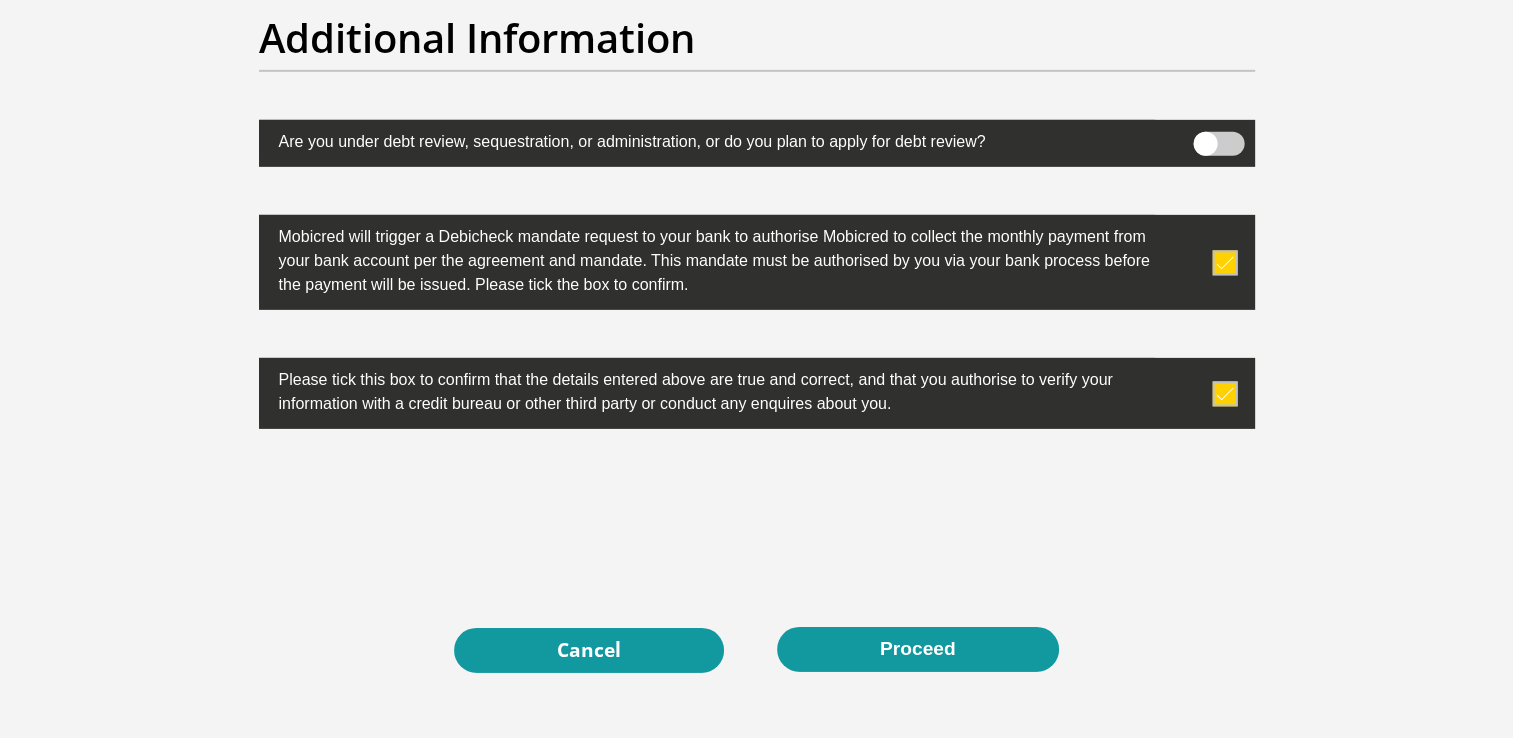 scroll, scrollTop: 6400, scrollLeft: 0, axis: vertical 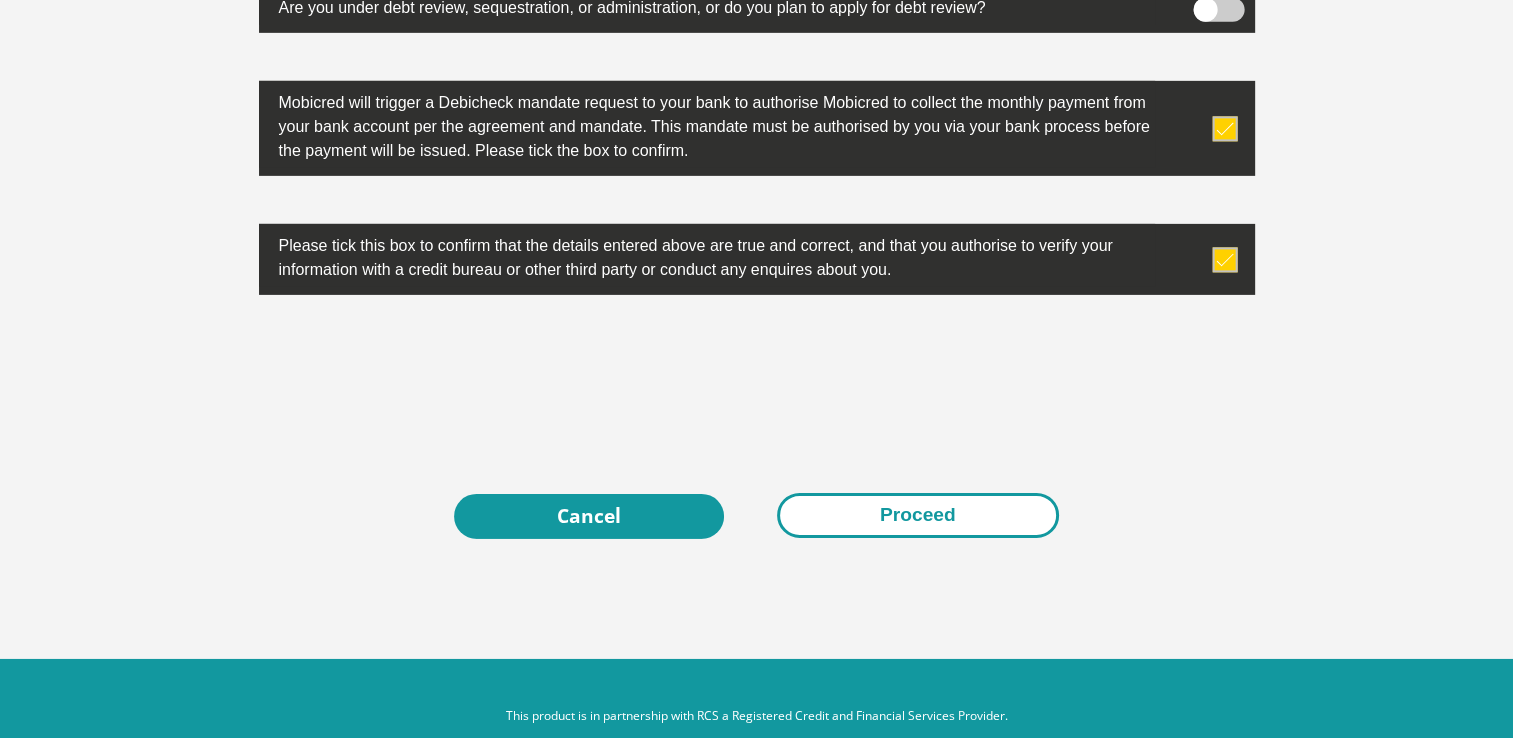 click on "Proceed" at bounding box center [918, 515] 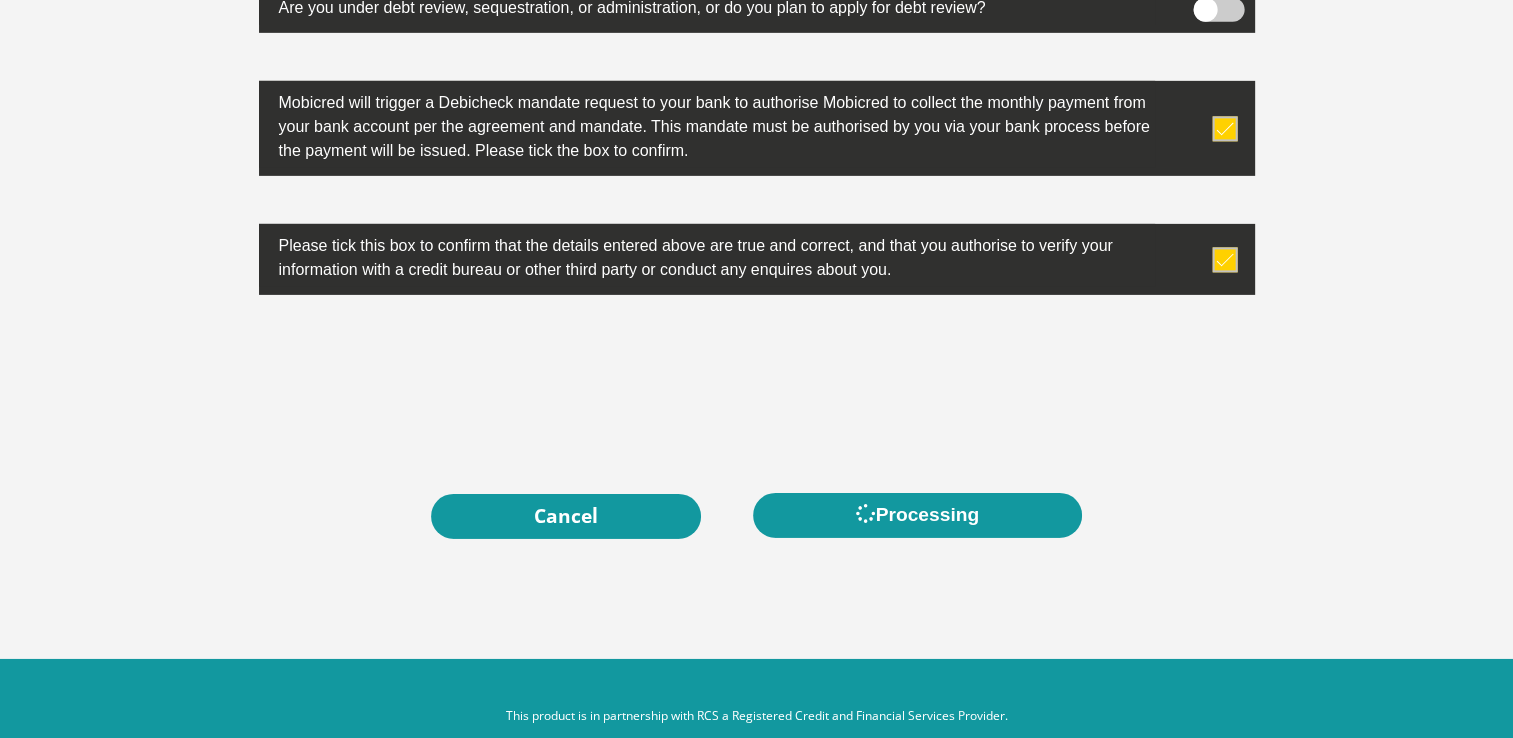 scroll, scrollTop: 0, scrollLeft: 0, axis: both 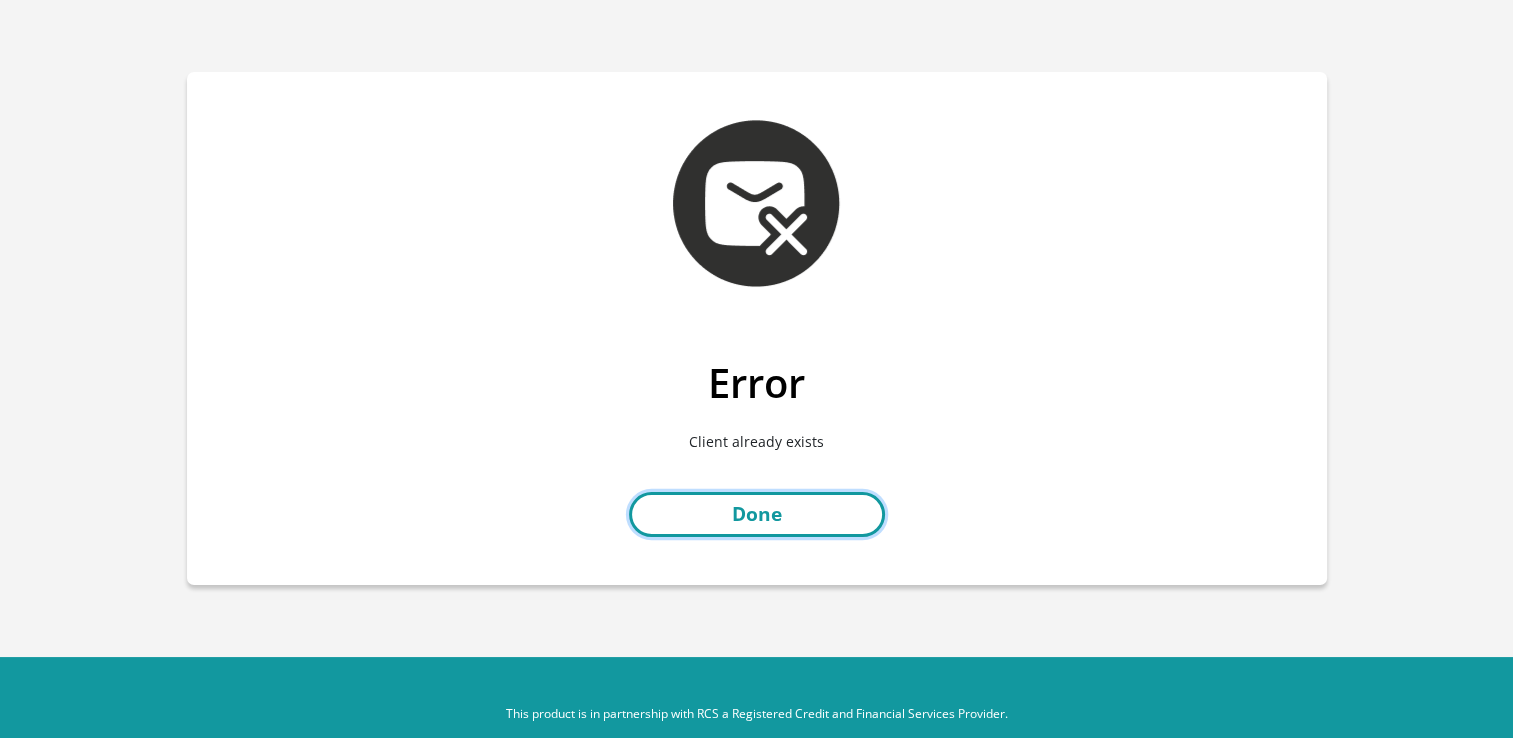click on "Done" at bounding box center [757, 514] 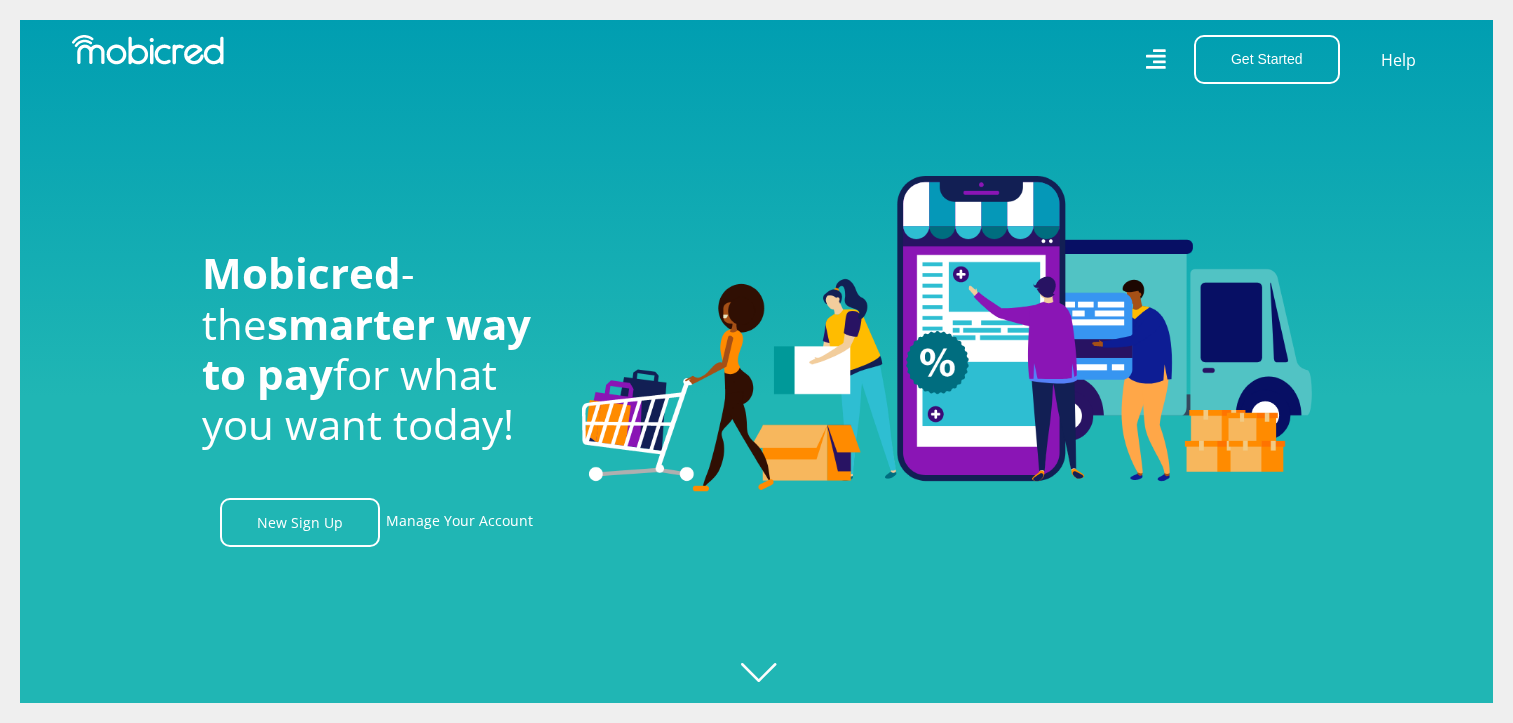 scroll, scrollTop: 0, scrollLeft: 0, axis: both 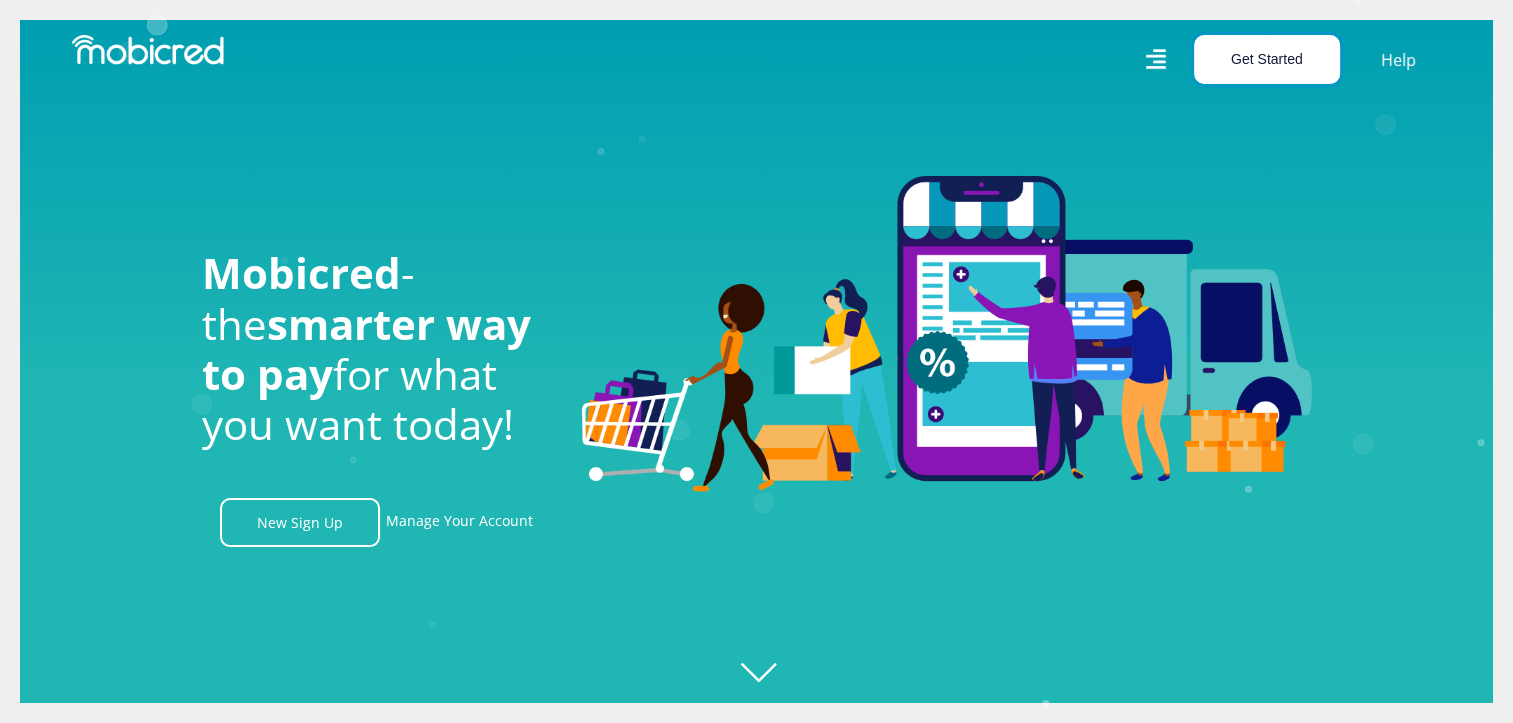 click on "Get Started" at bounding box center [1267, 59] 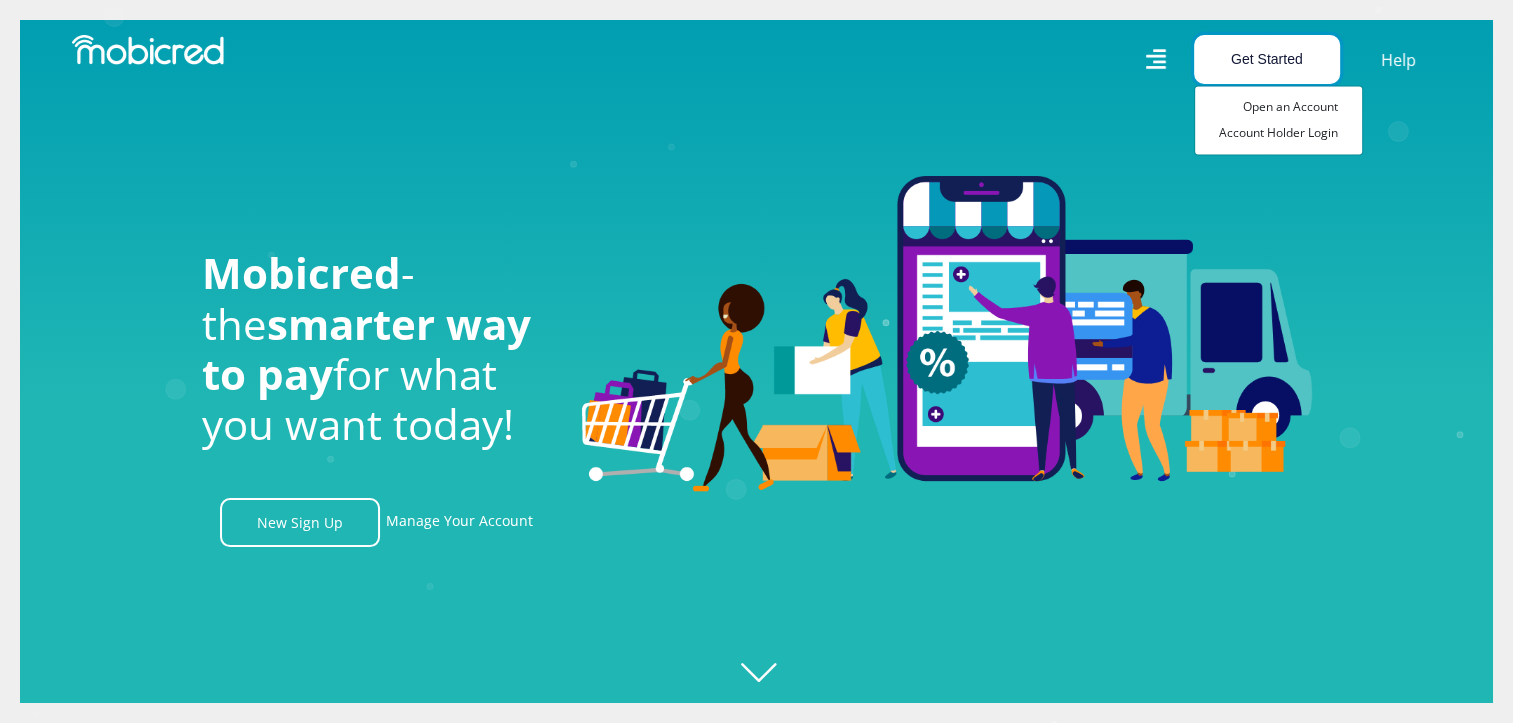 scroll, scrollTop: 0, scrollLeft: 1424, axis: horizontal 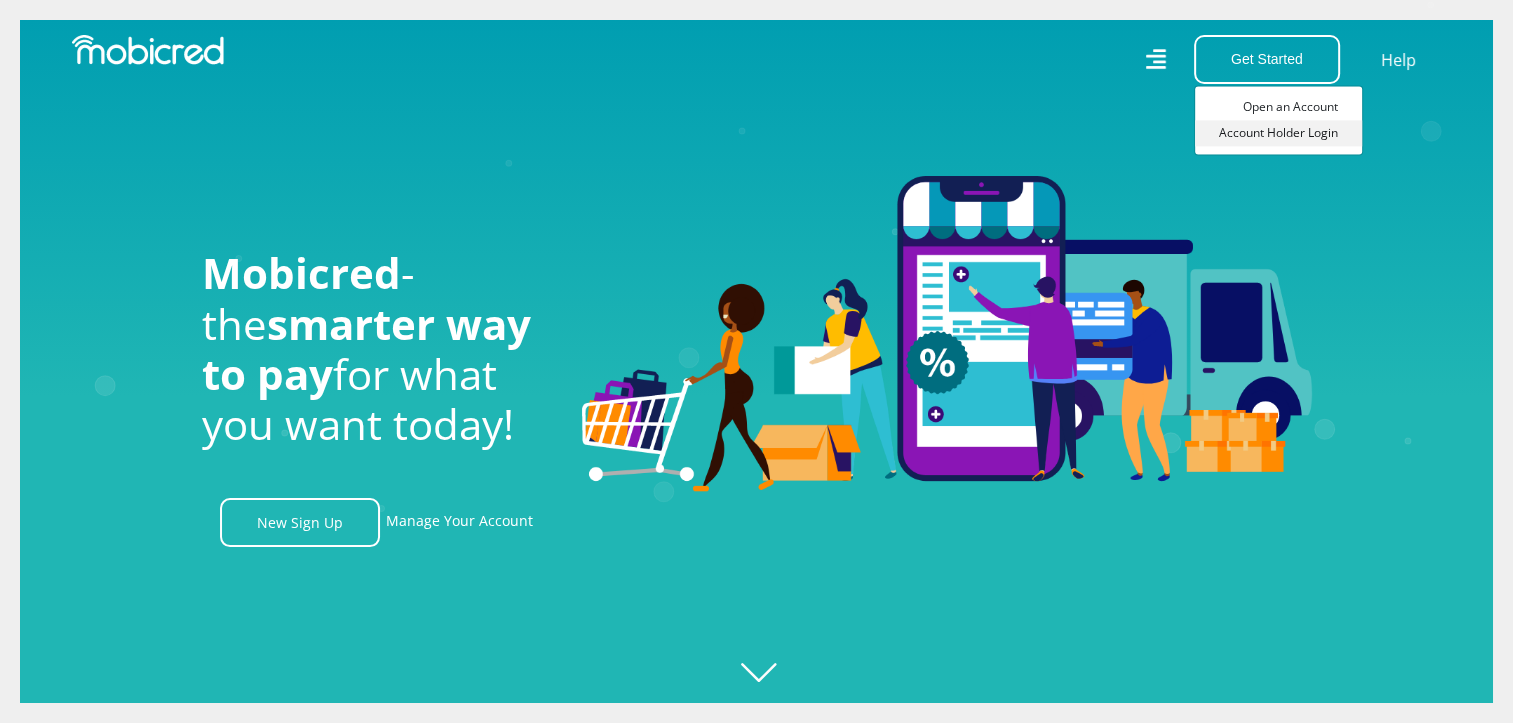 click on "Account Holder Login" at bounding box center (1278, 133) 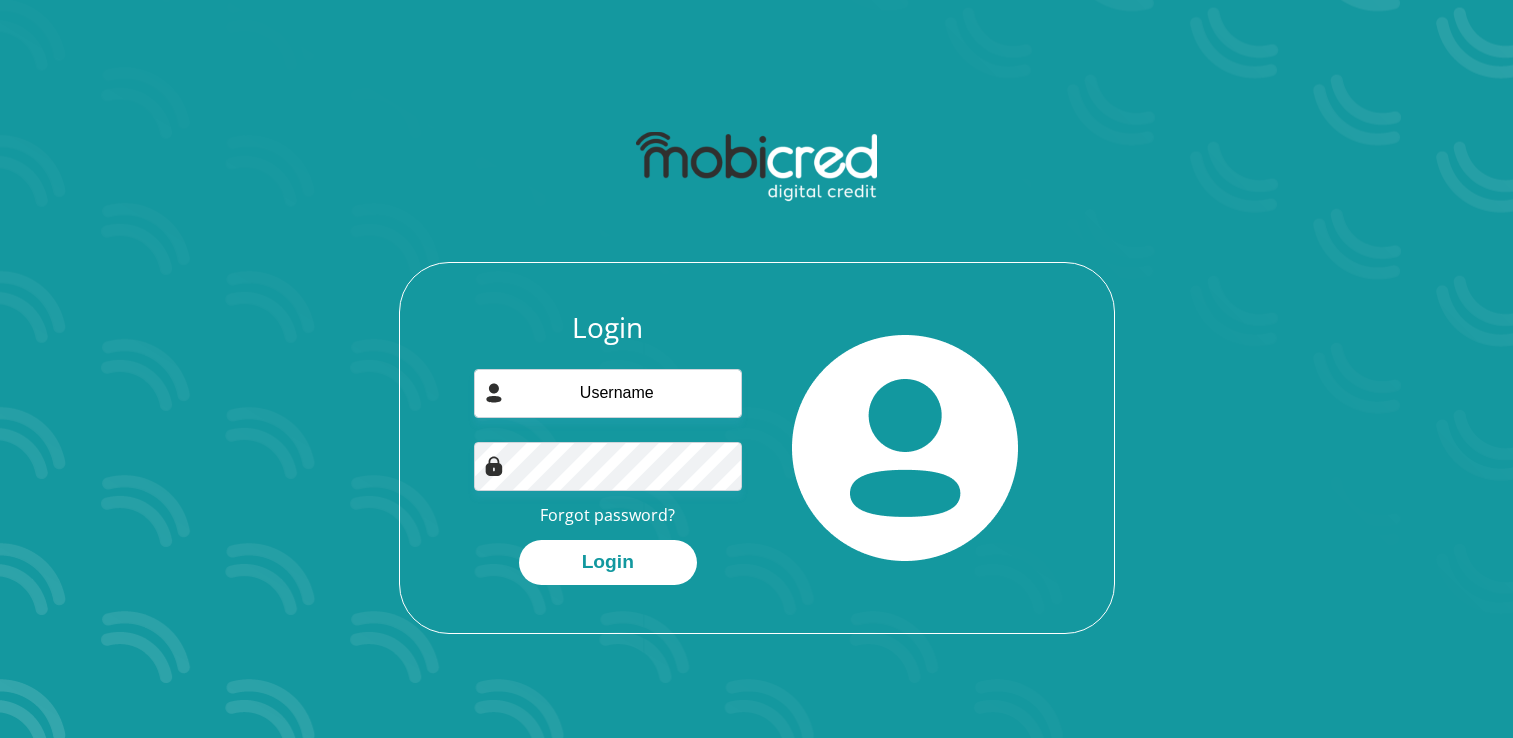 scroll, scrollTop: 0, scrollLeft: 0, axis: both 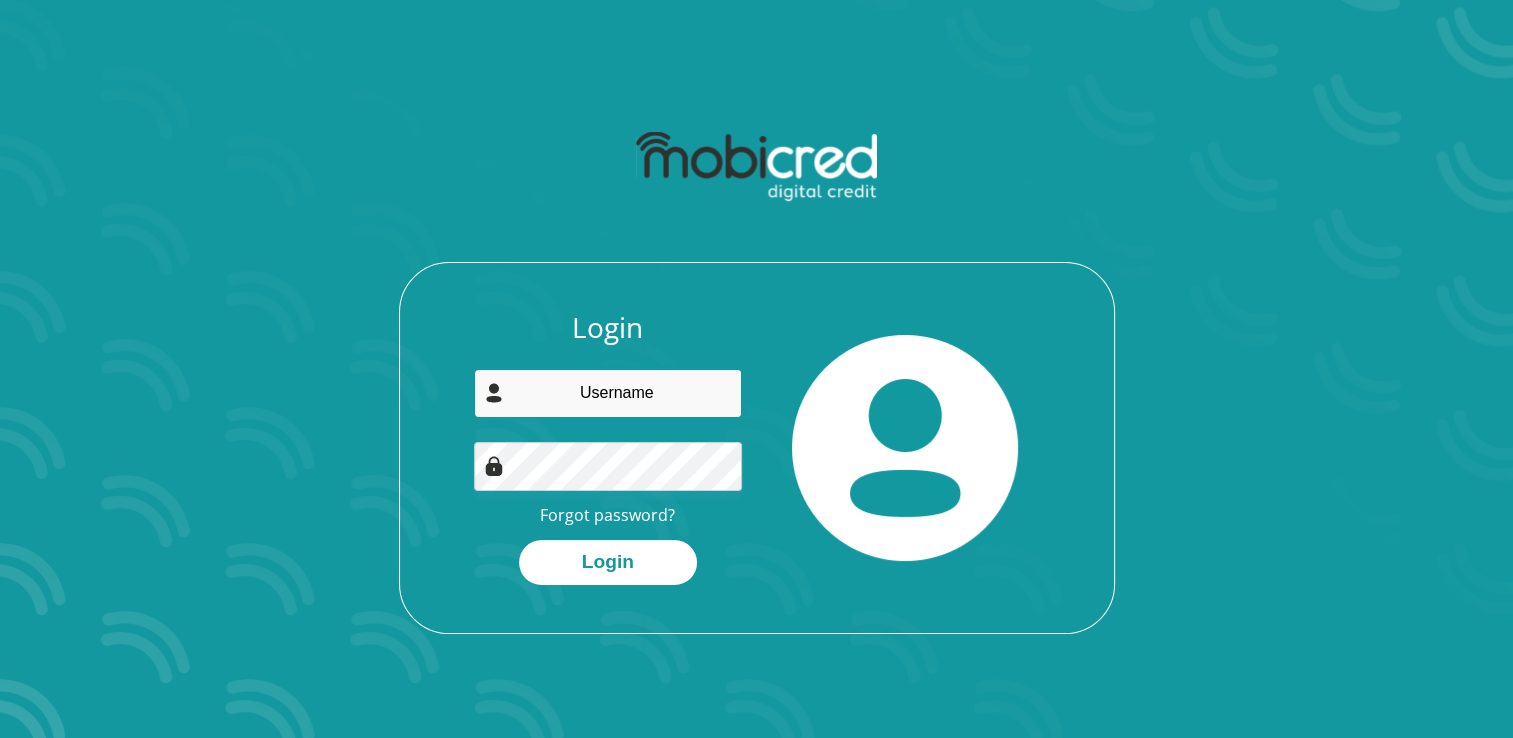 click at bounding box center (608, 393) 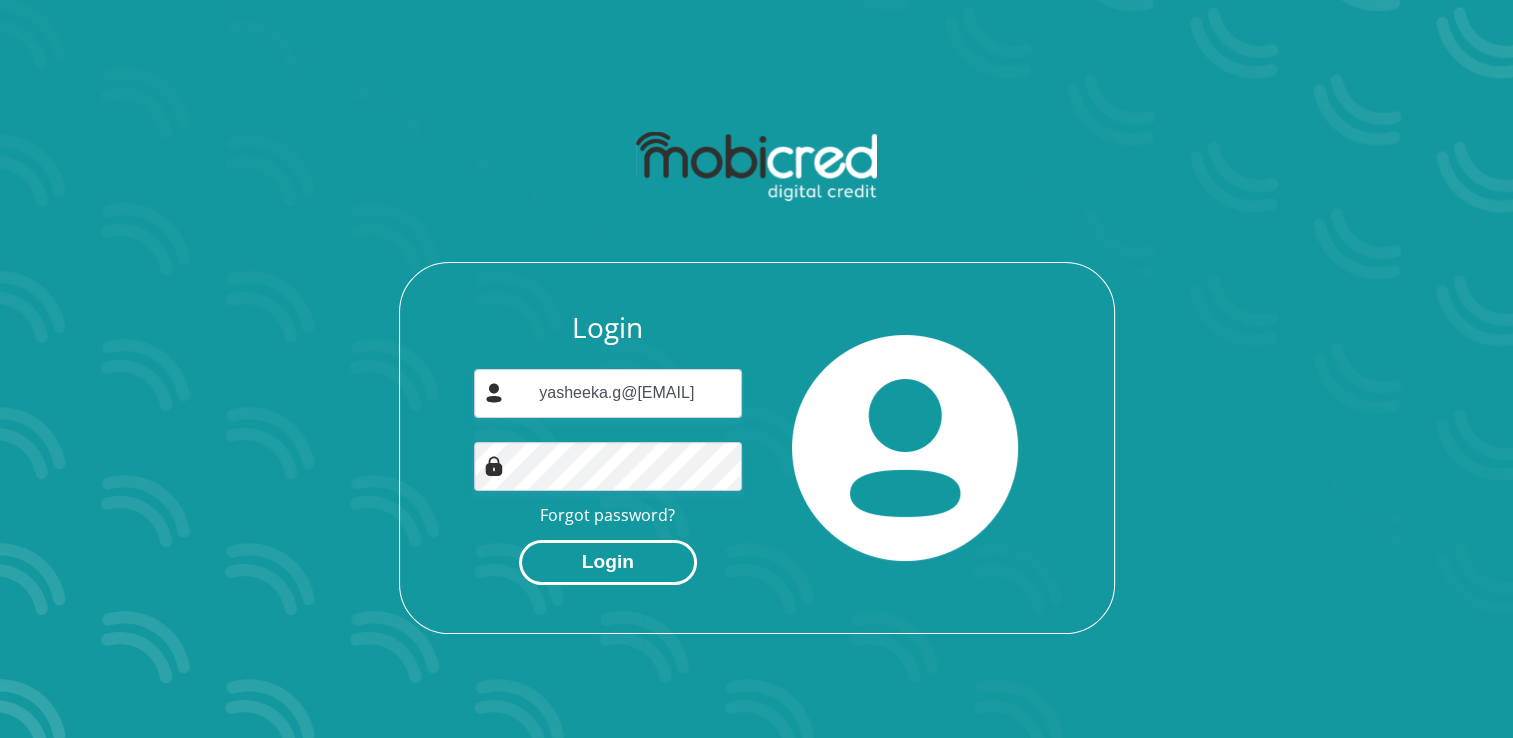 click on "Login" at bounding box center (608, 562) 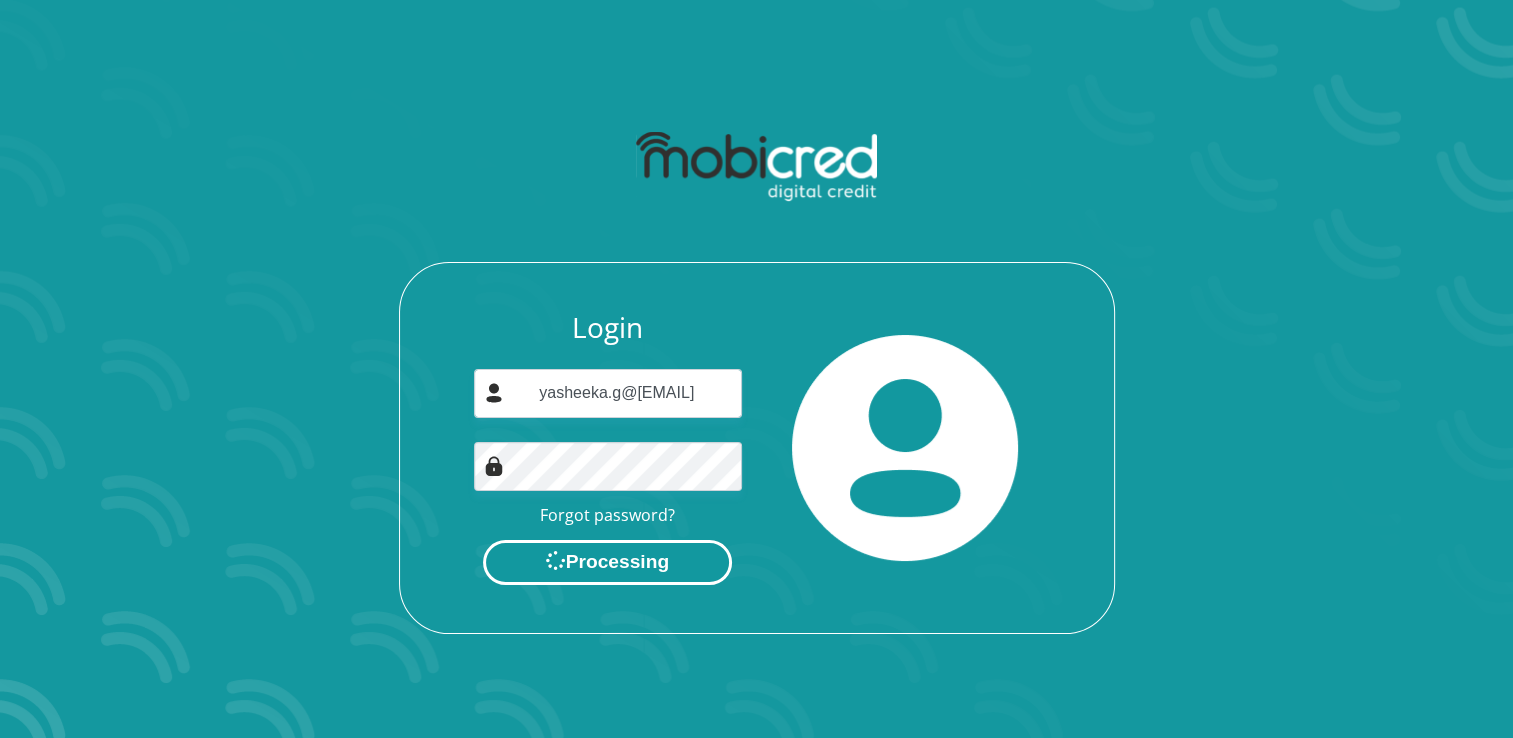 scroll, scrollTop: 0, scrollLeft: 0, axis: both 